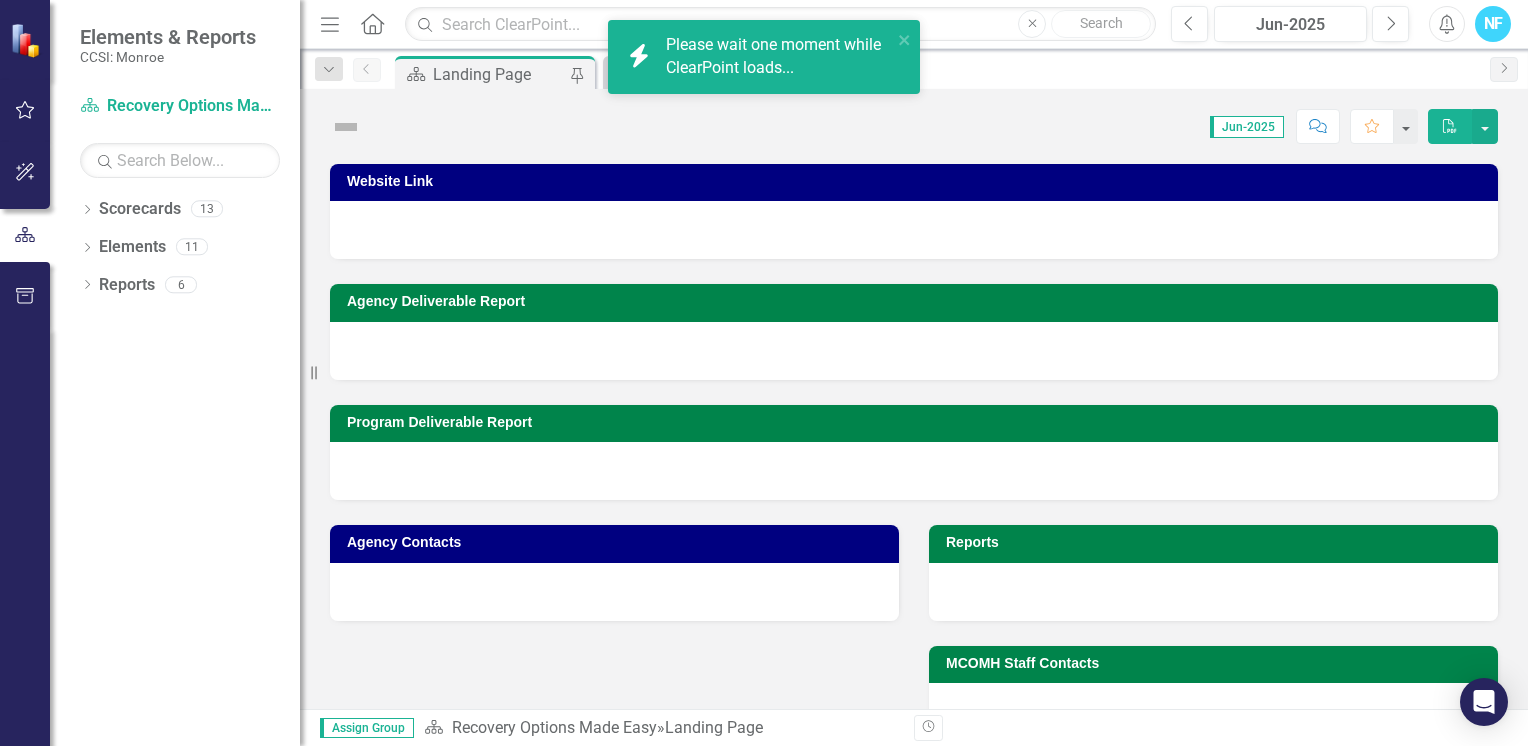scroll, scrollTop: 0, scrollLeft: 0, axis: both 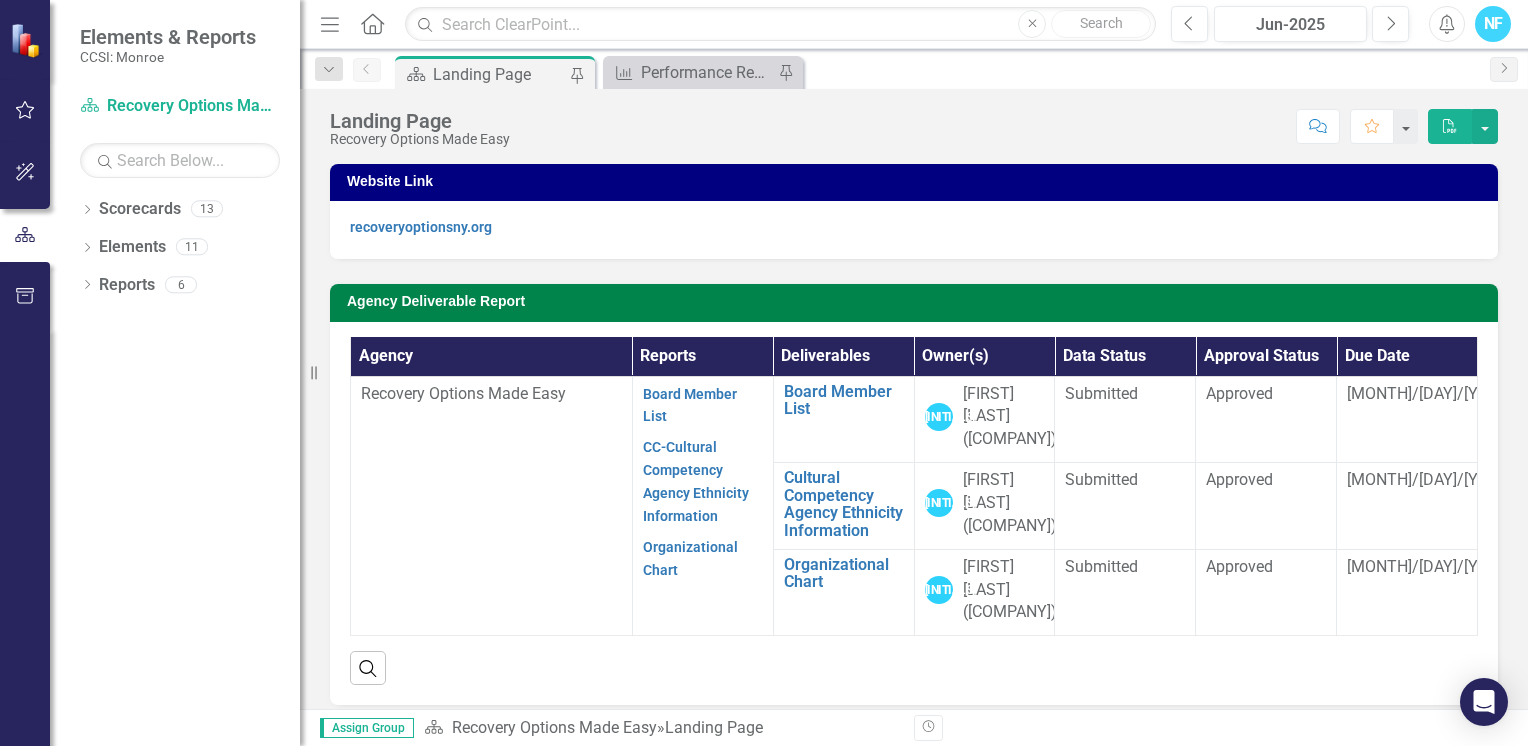 click on "Recovery Options Made Easy" at bounding box center [492, 506] 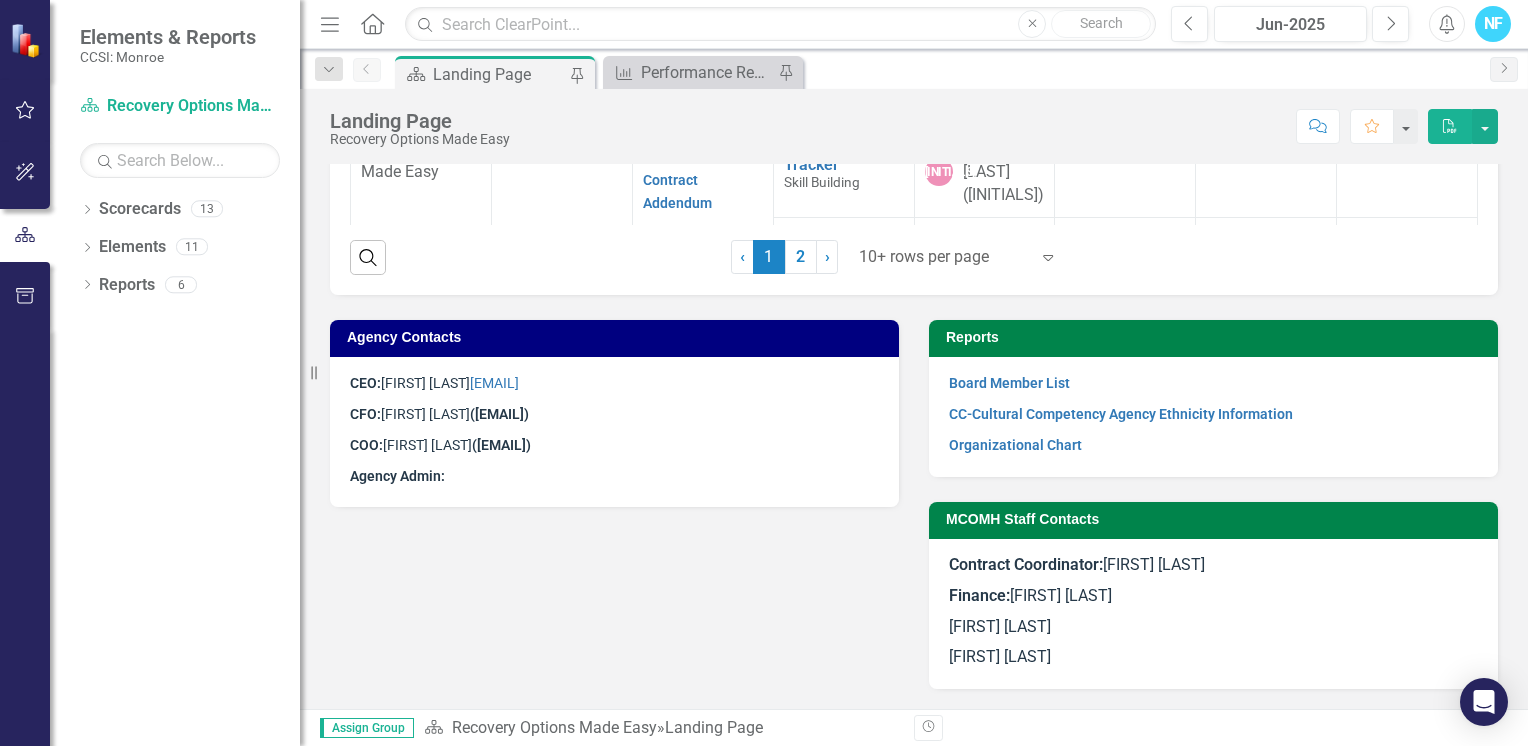 scroll, scrollTop: 1020, scrollLeft: 0, axis: vertical 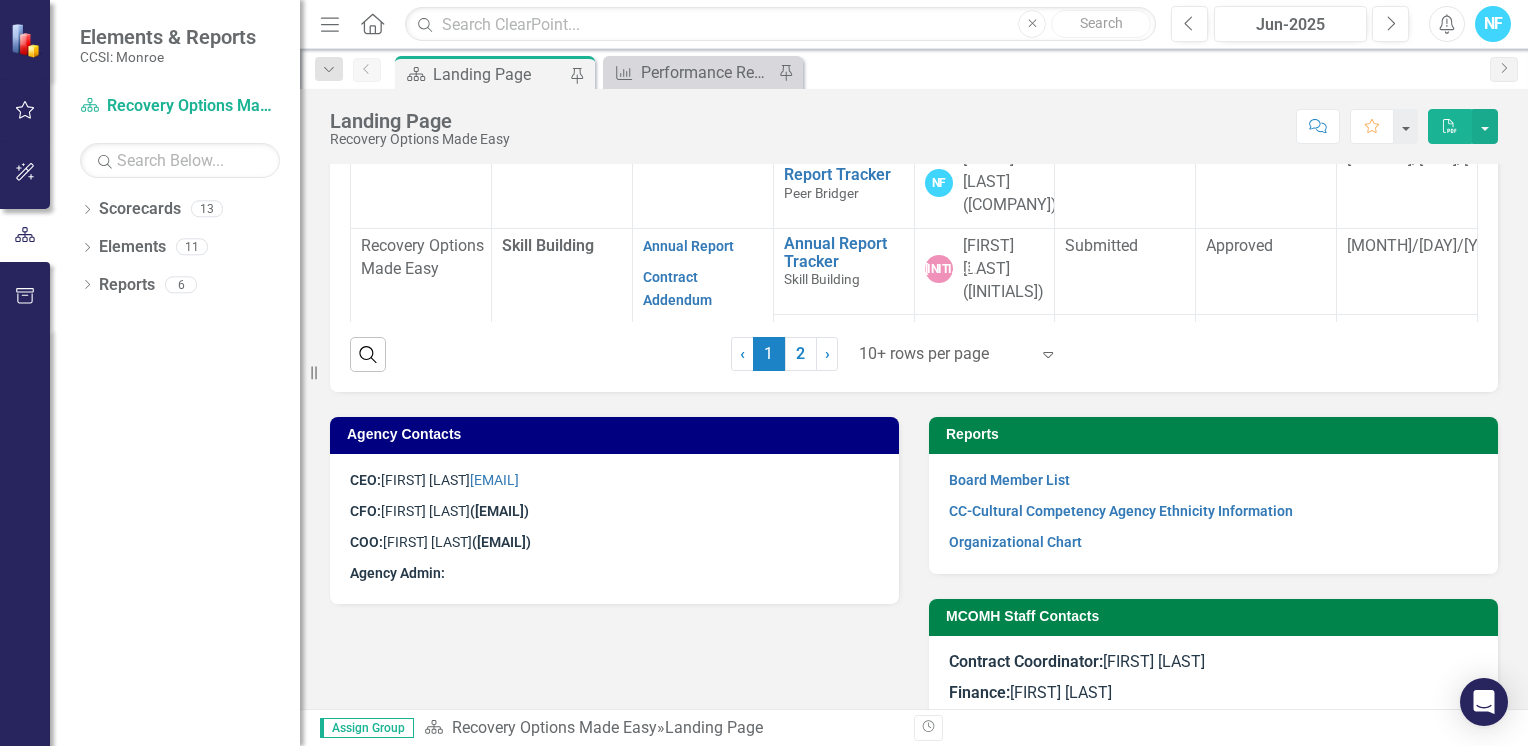click at bounding box center (944, 354) 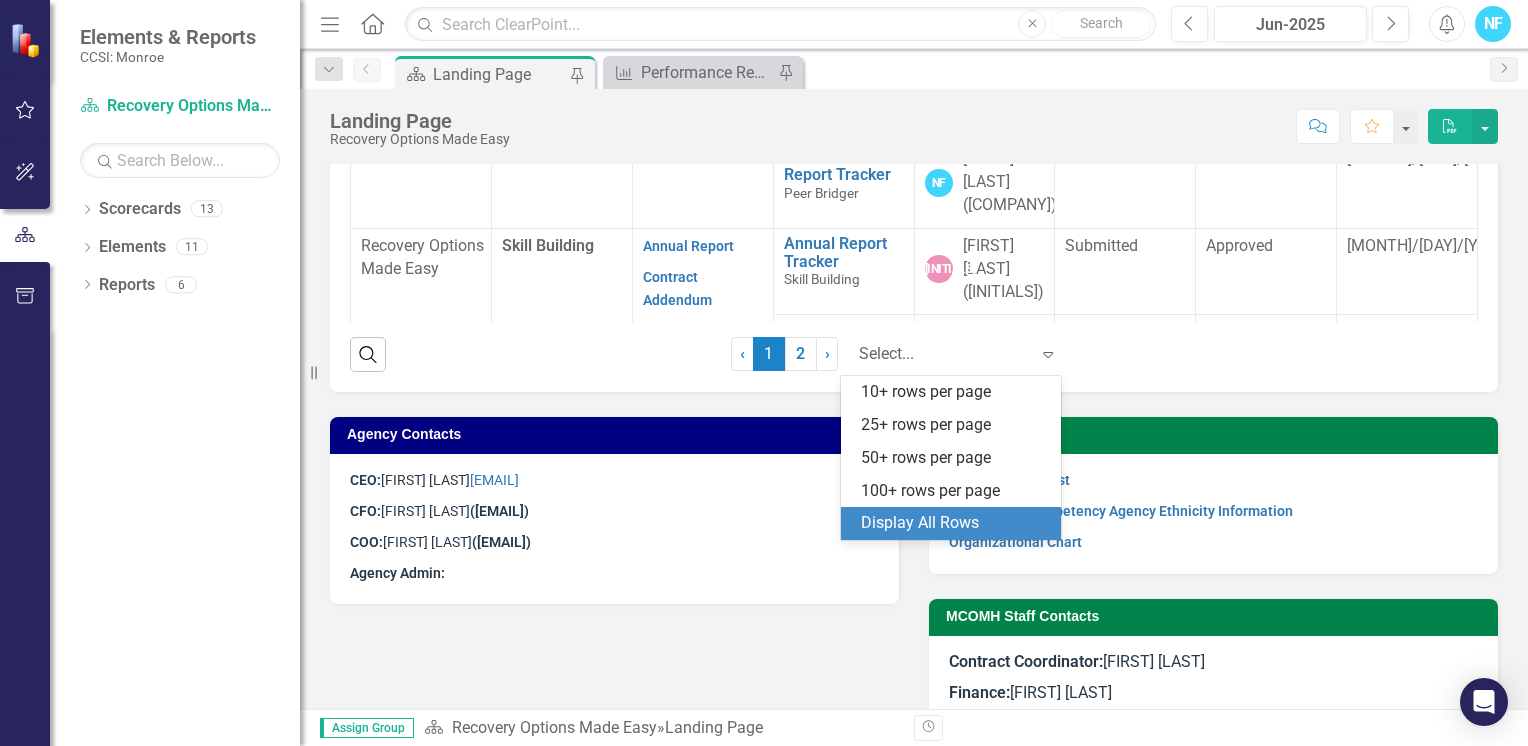 click on "Display All Rows" at bounding box center [955, 523] 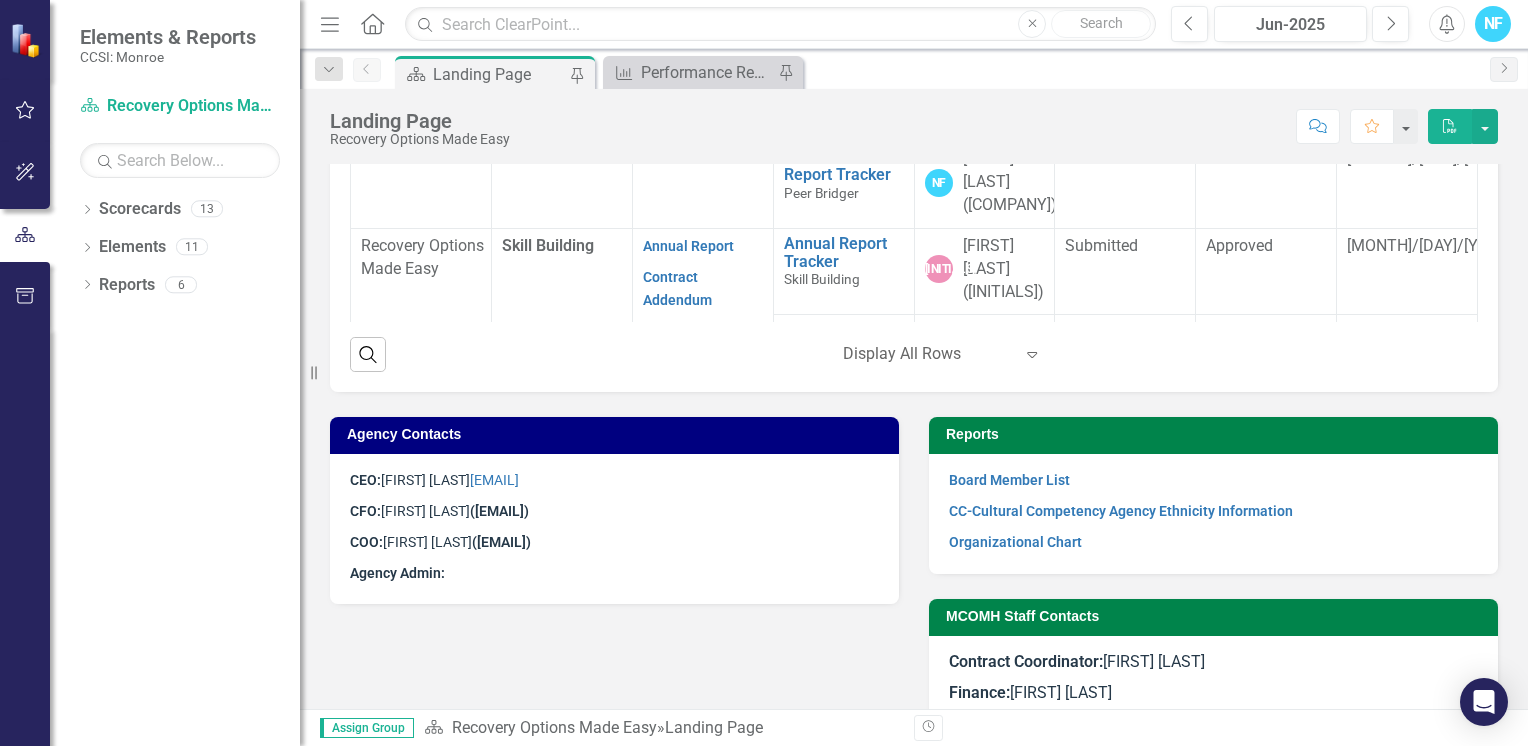 scroll, scrollTop: 0, scrollLeft: 0, axis: both 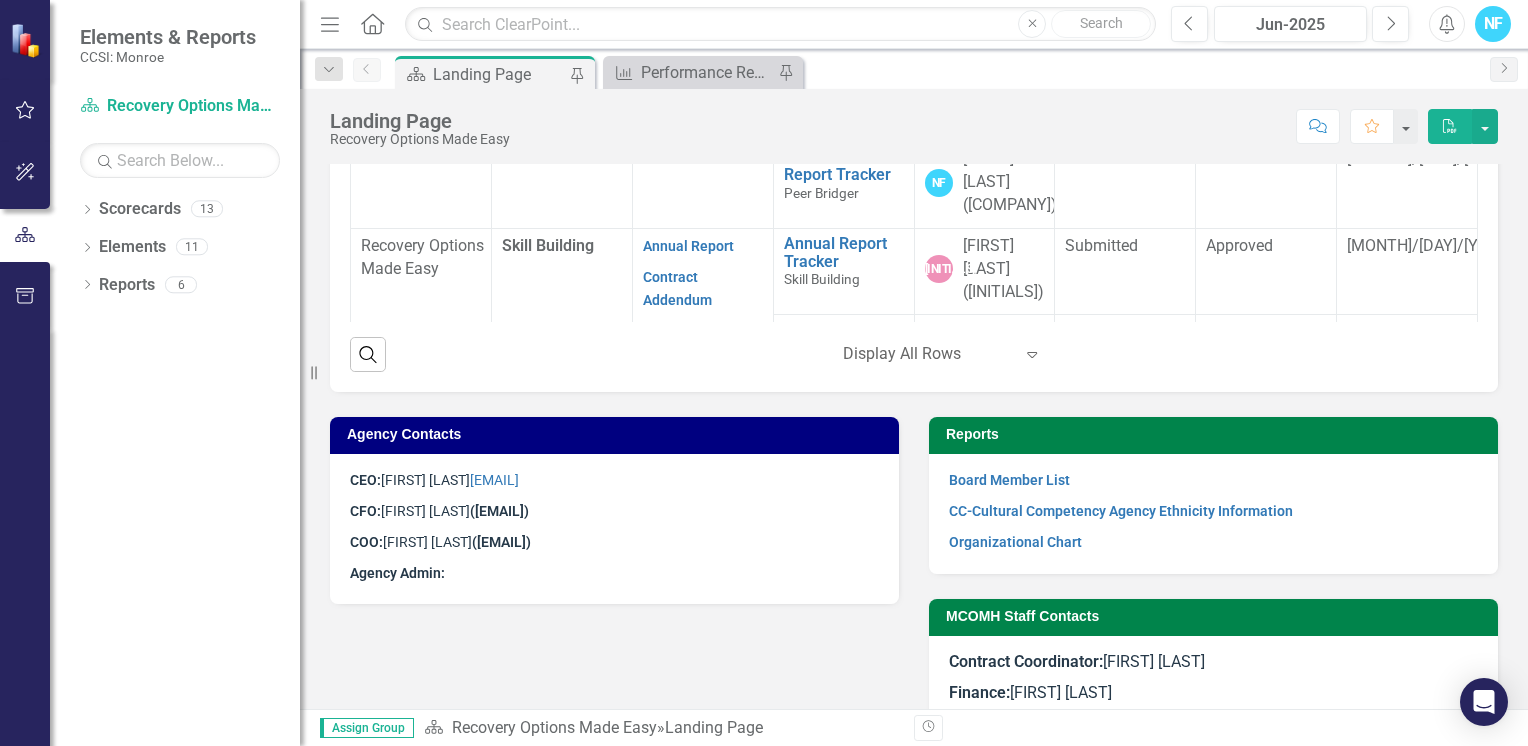 click on "Performance Report (Monthly)" at bounding box center (697, 103) 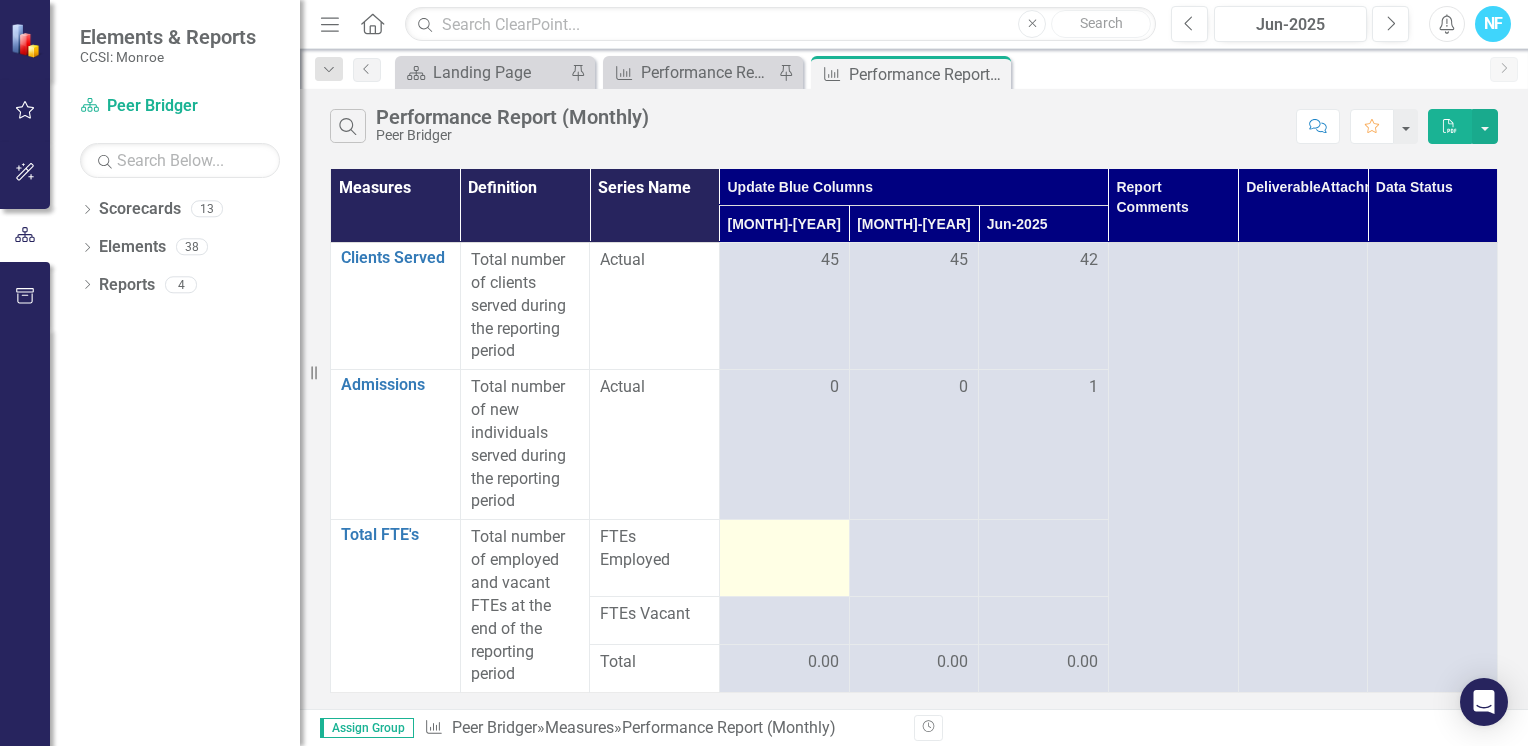 click at bounding box center [784, 538] 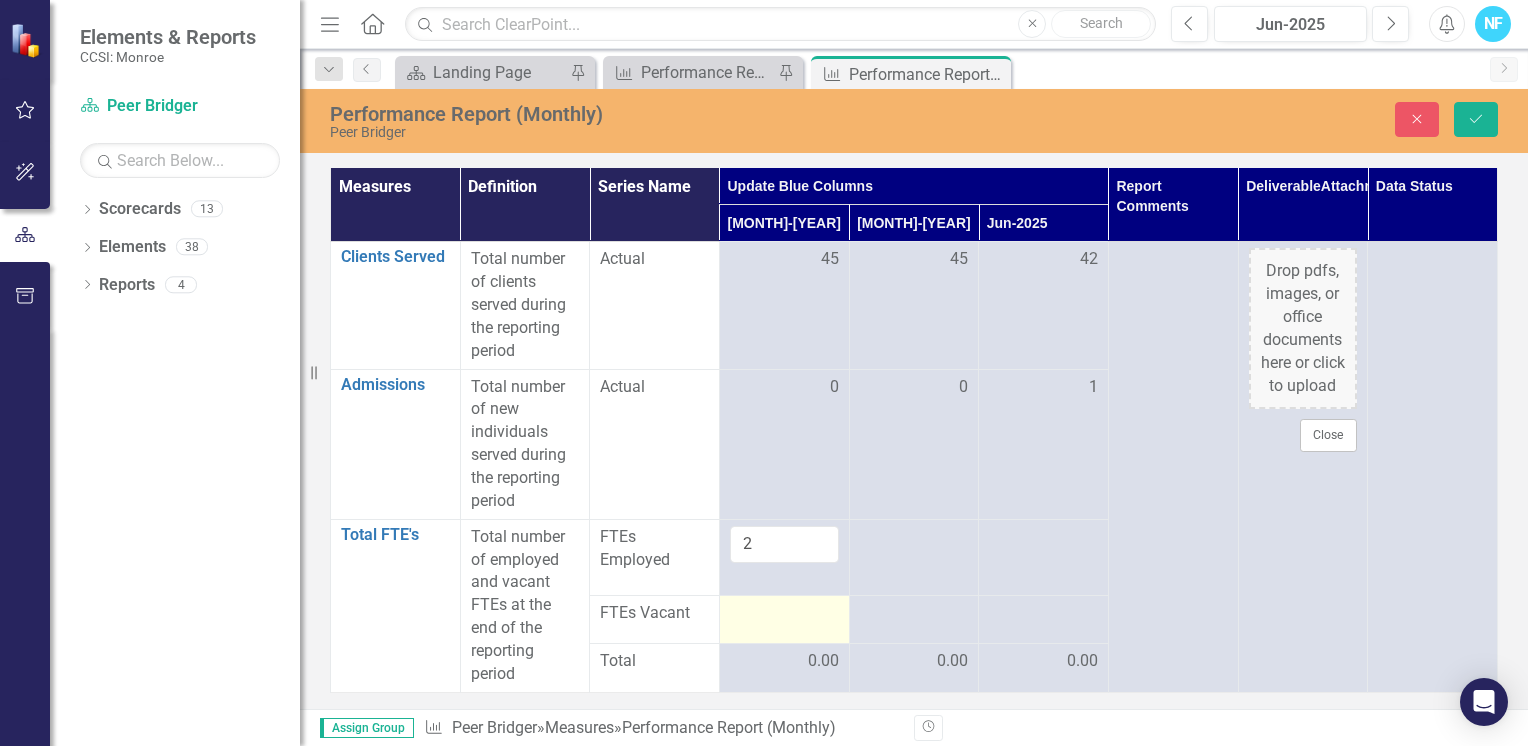 type on "2" 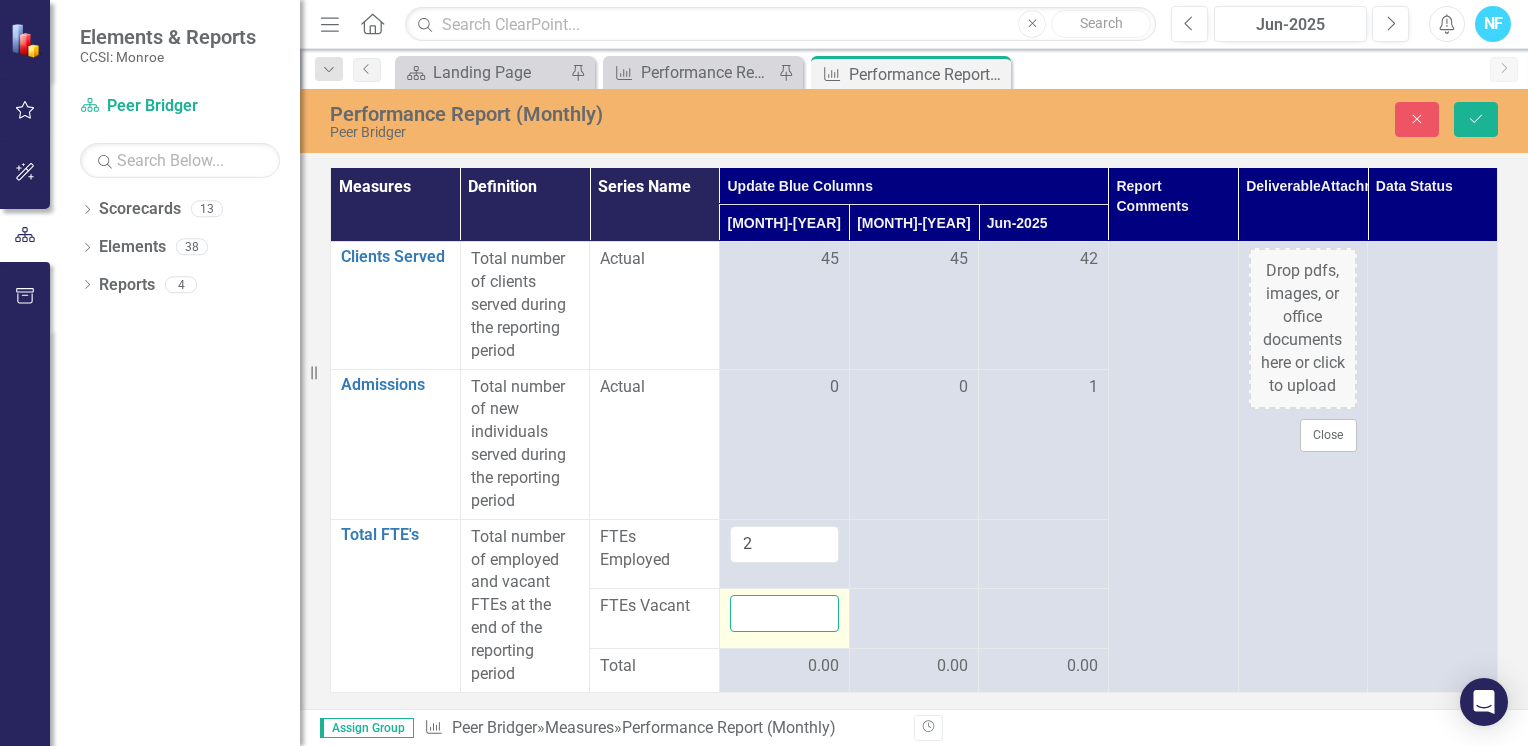 click at bounding box center [784, 613] 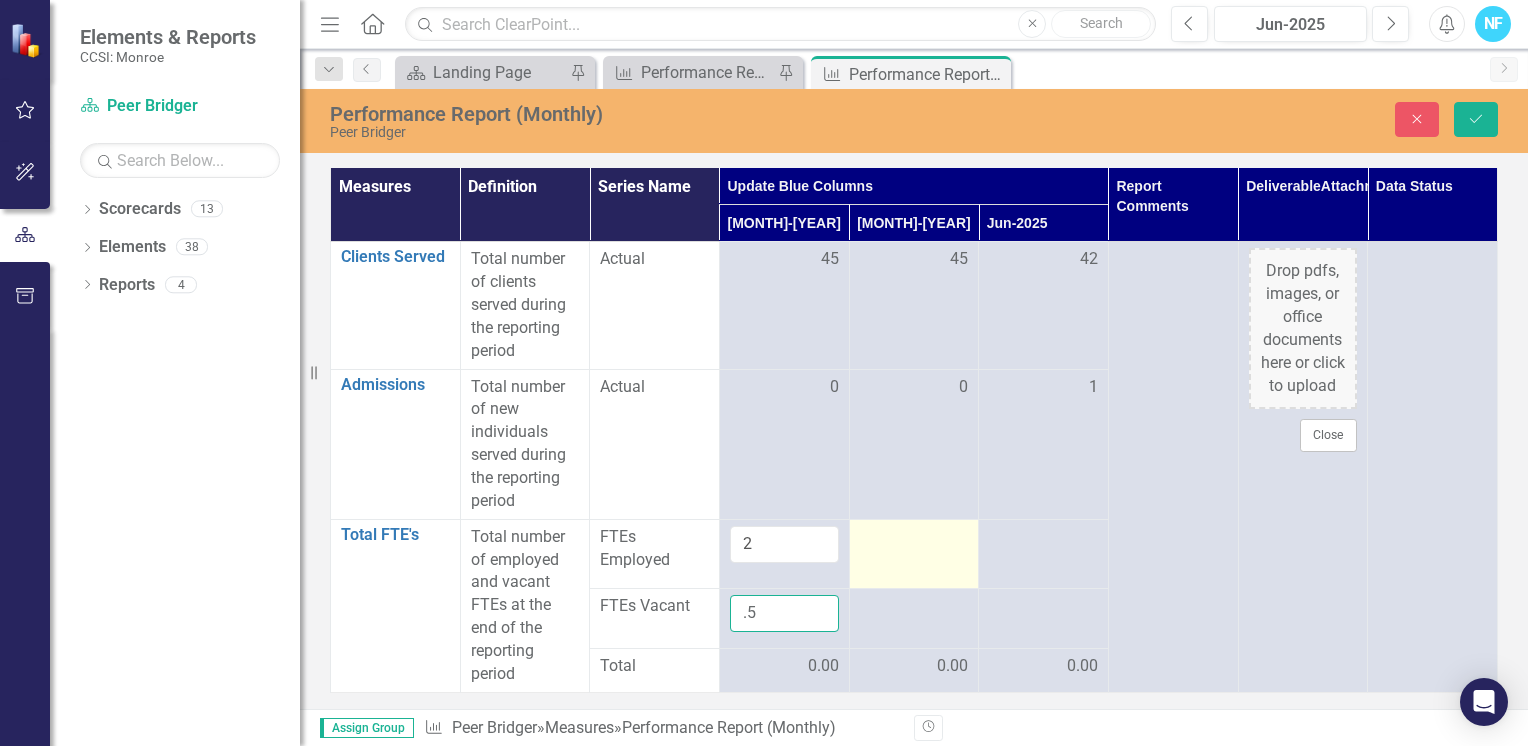 type on ".5" 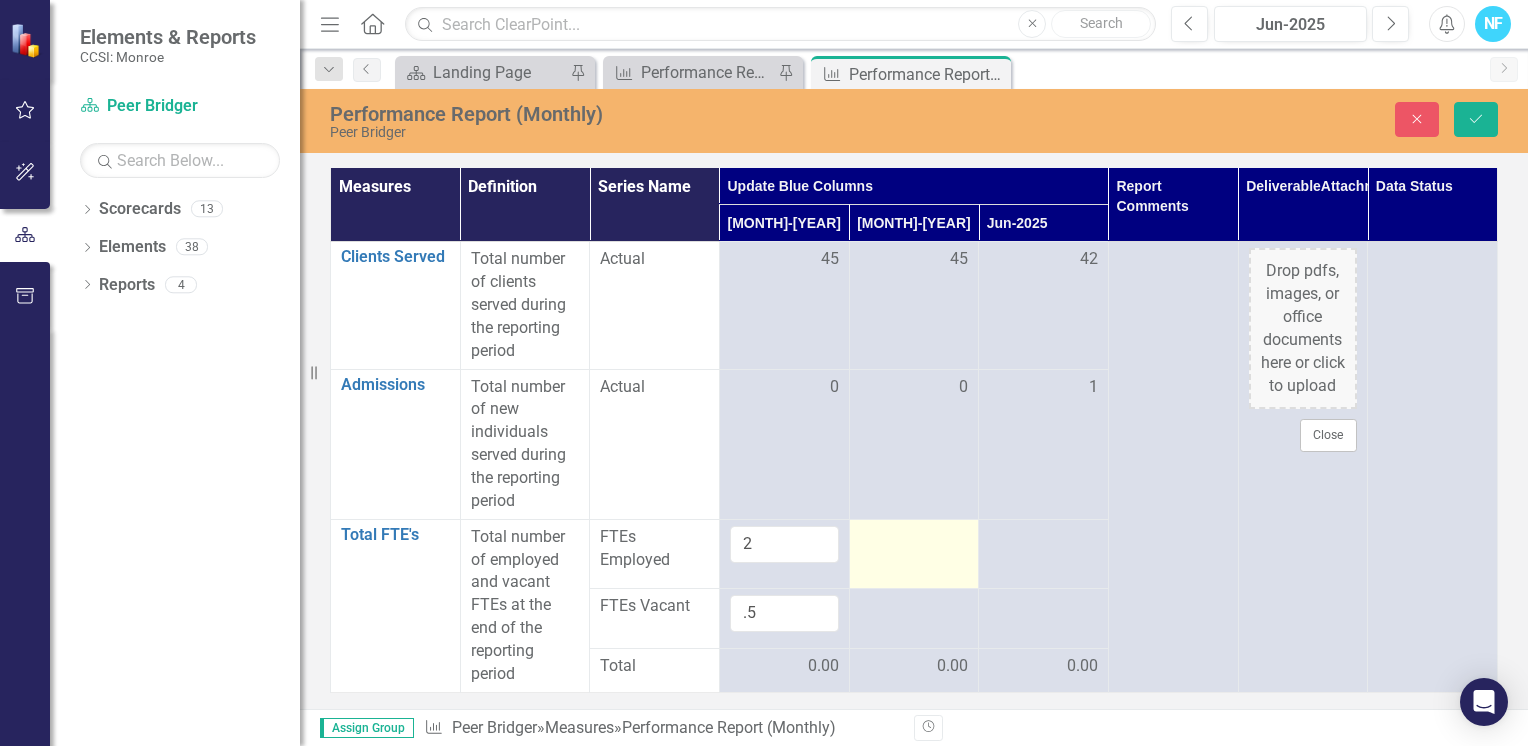 click at bounding box center (784, 544) 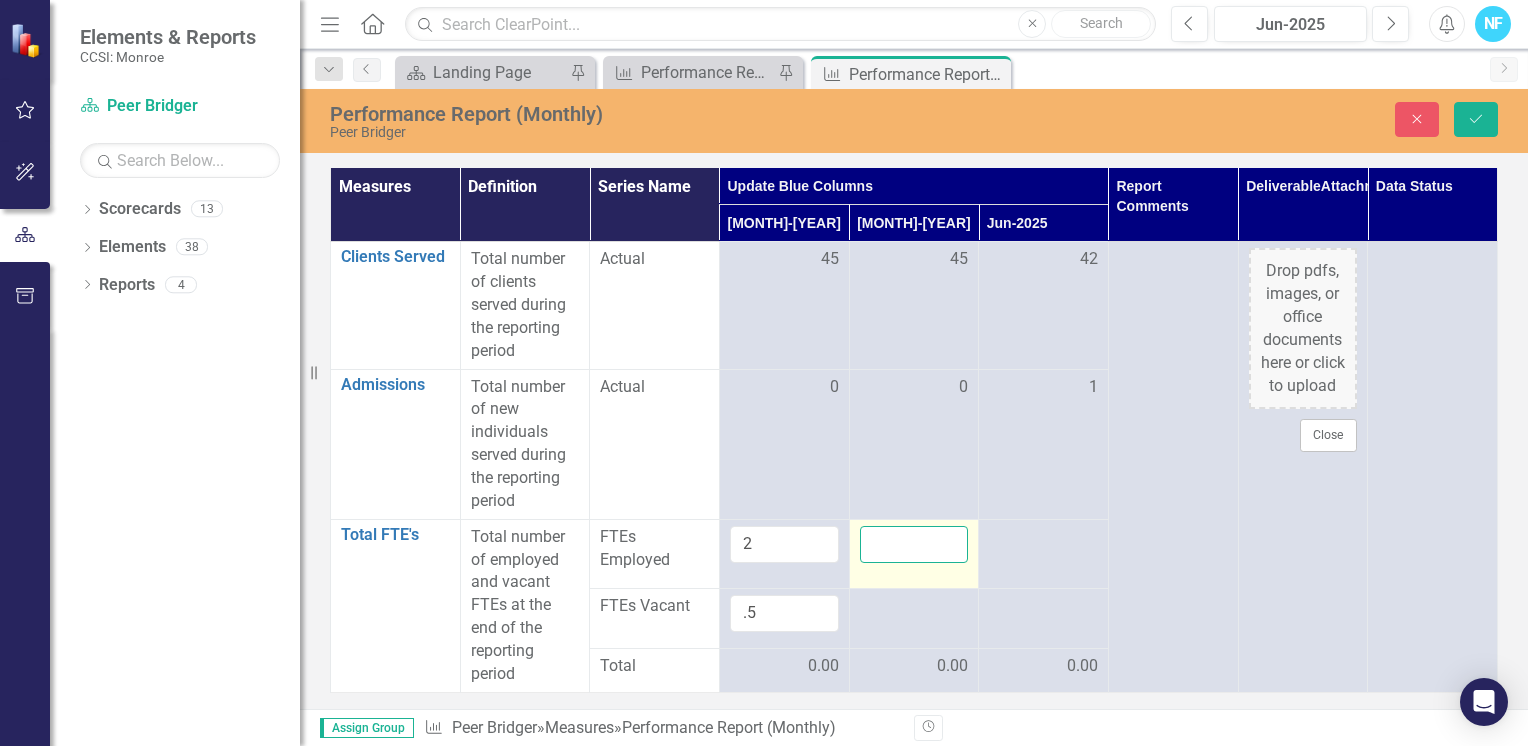 click at bounding box center [914, 544] 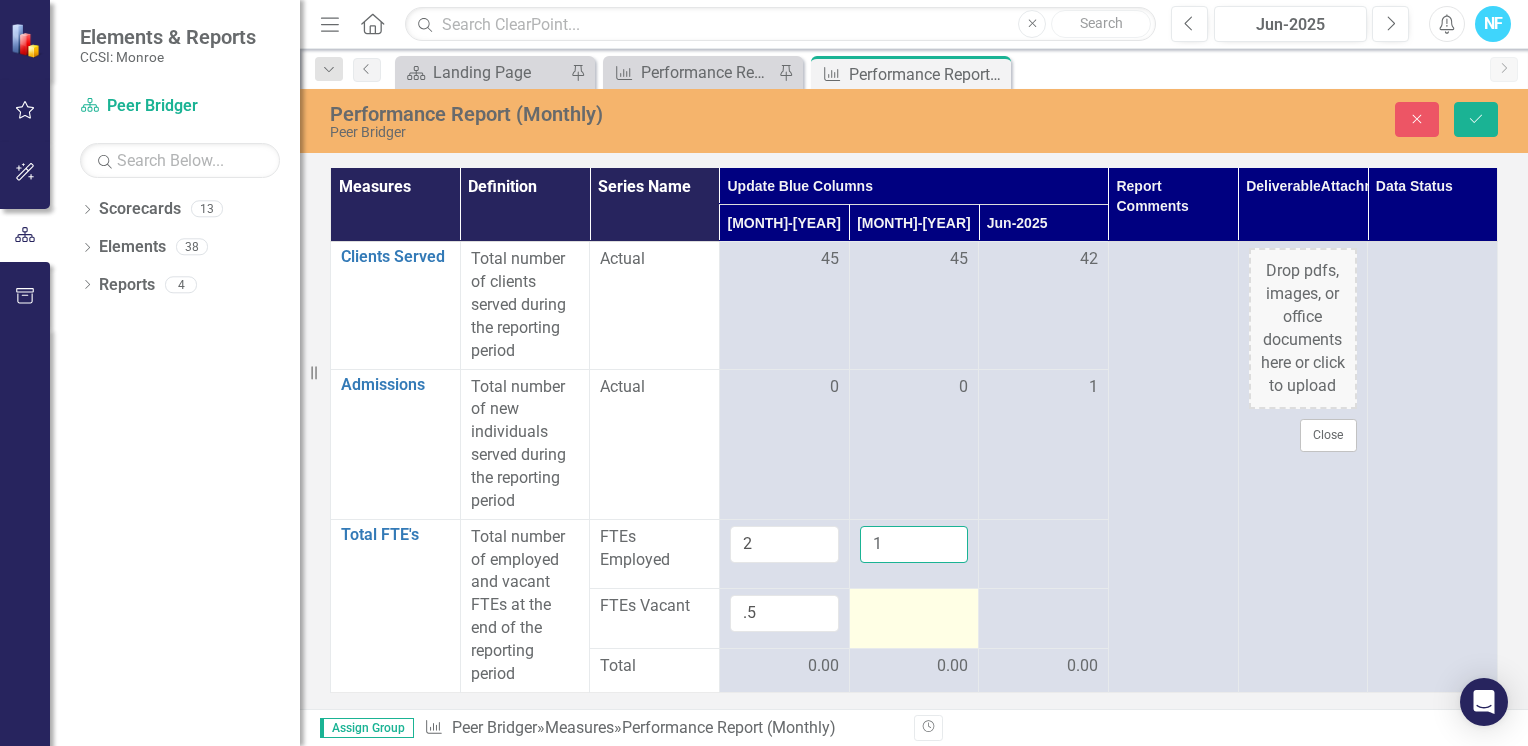 type on "1" 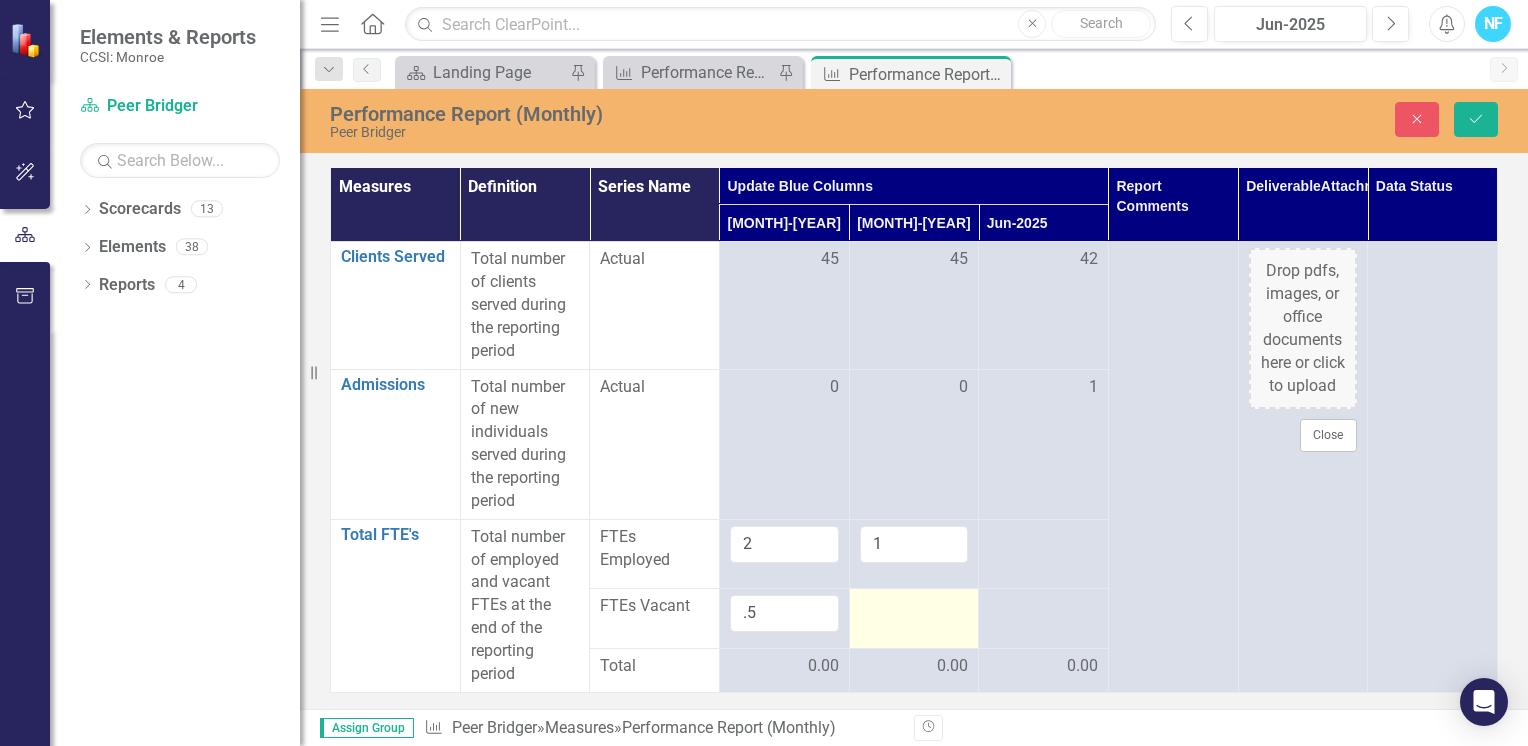 click at bounding box center (914, 618) 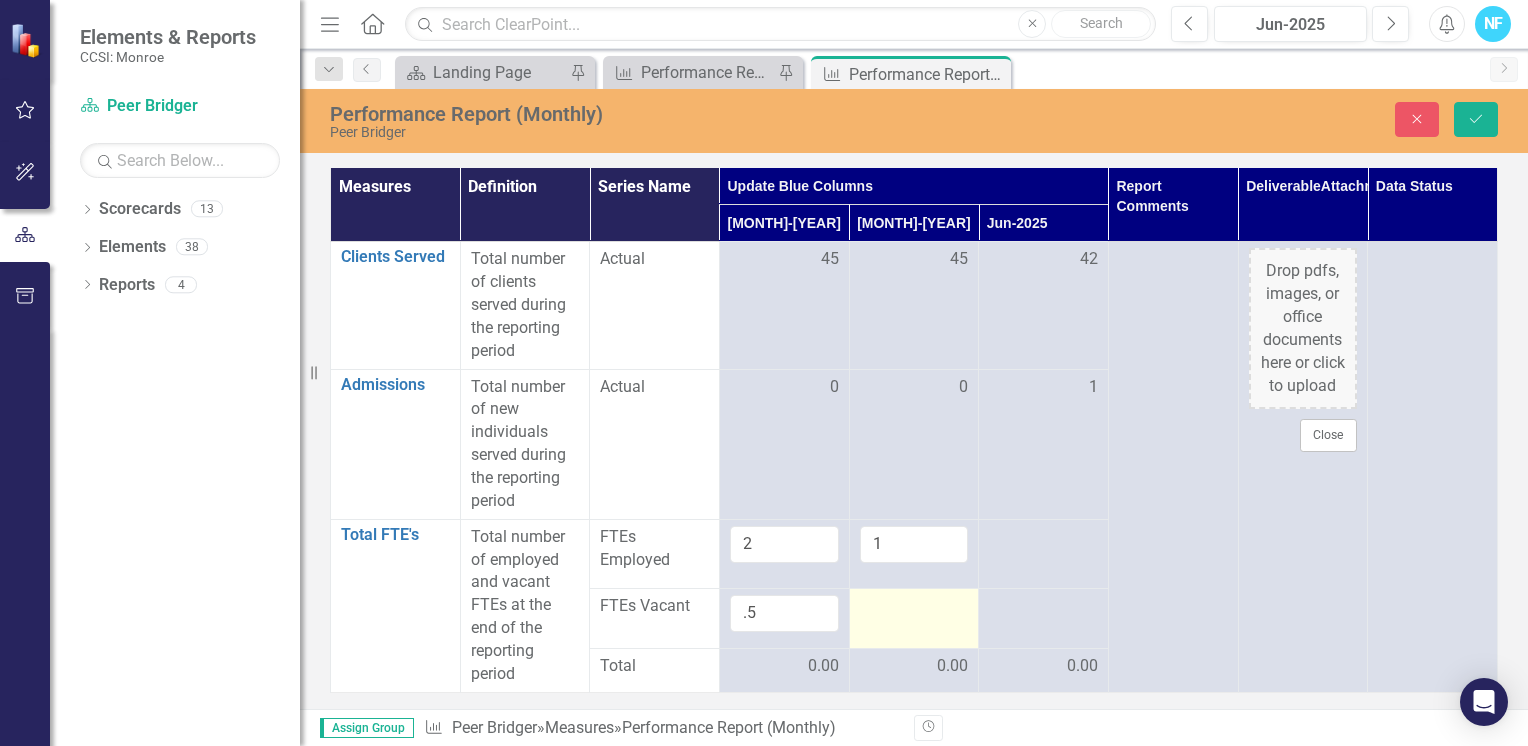 click at bounding box center [784, 613] 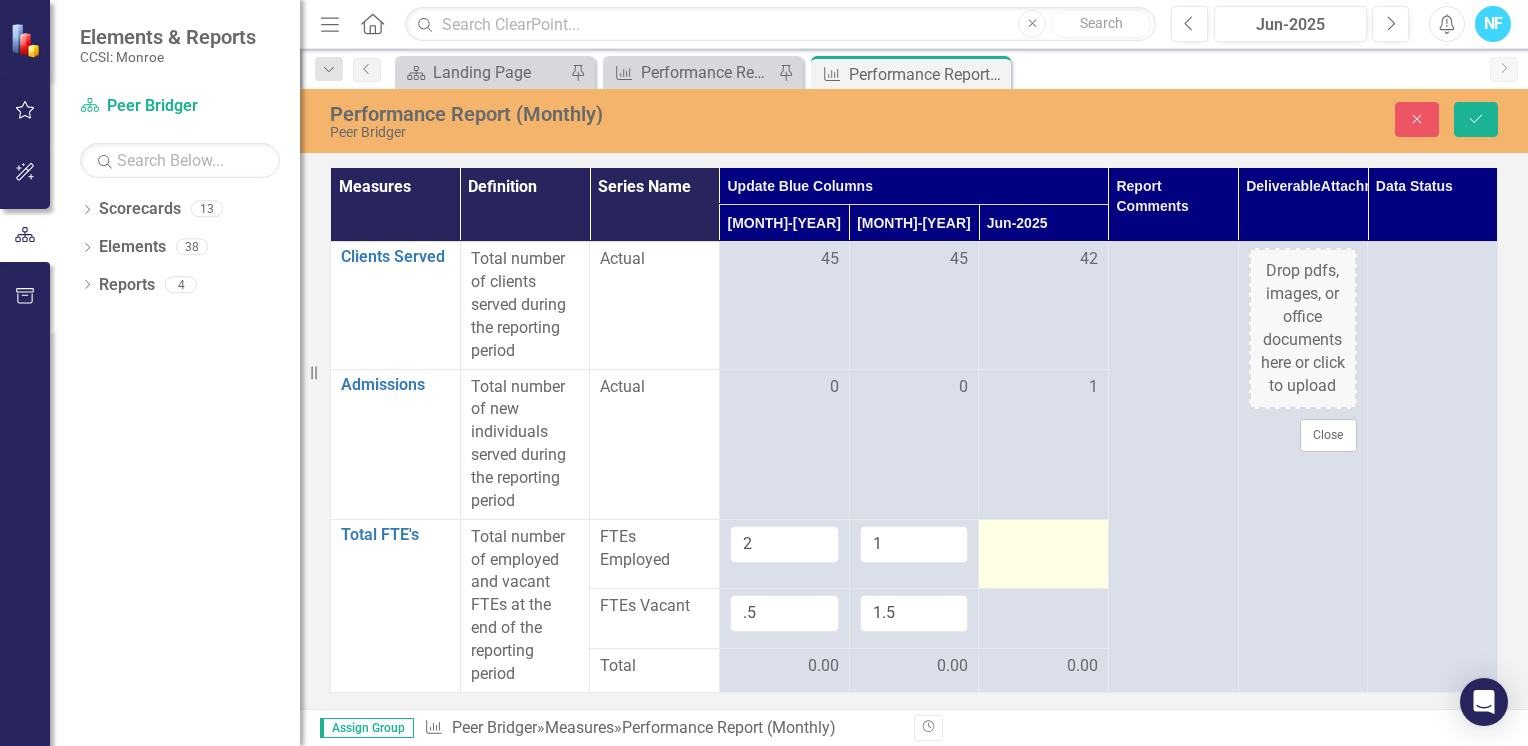 type on "1.5" 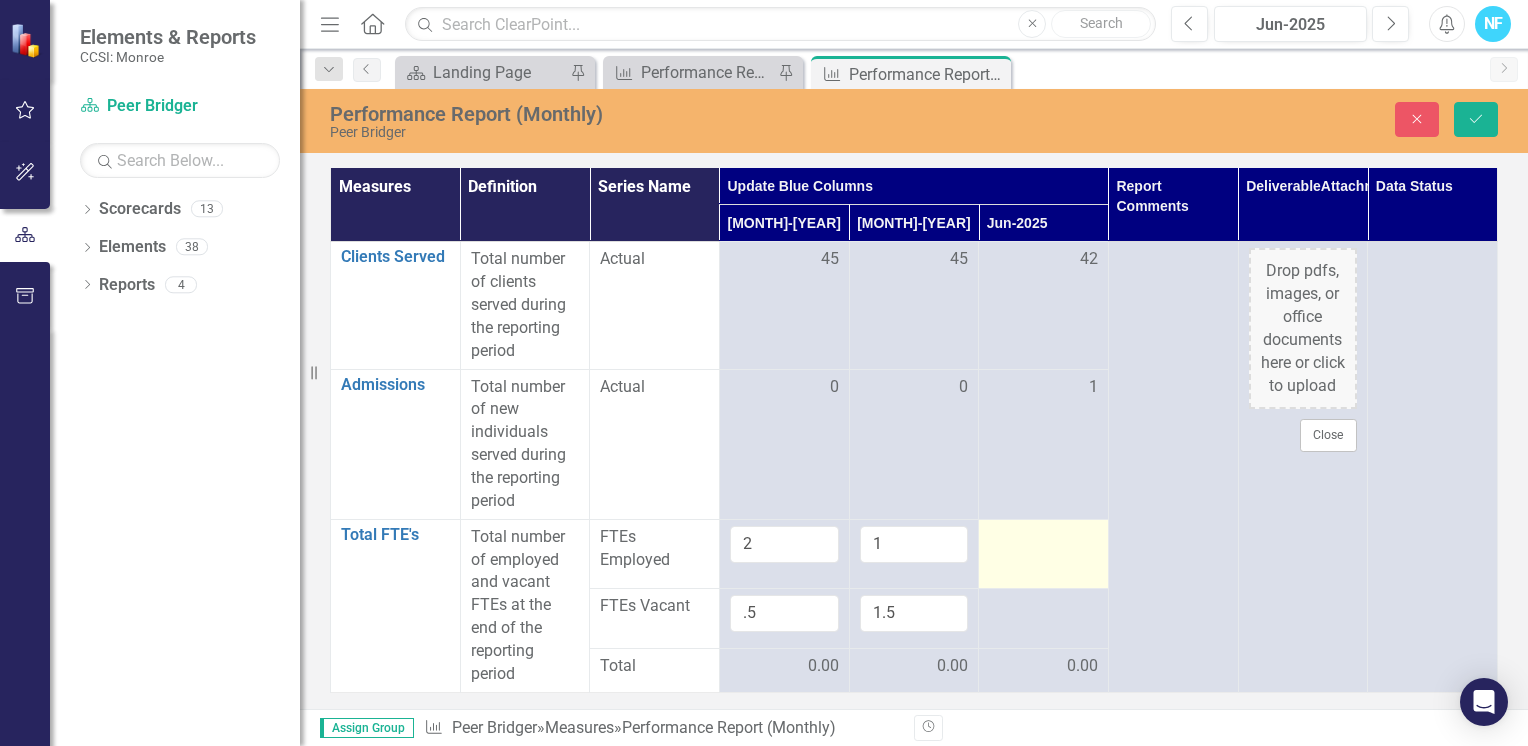 click at bounding box center (784, 544) 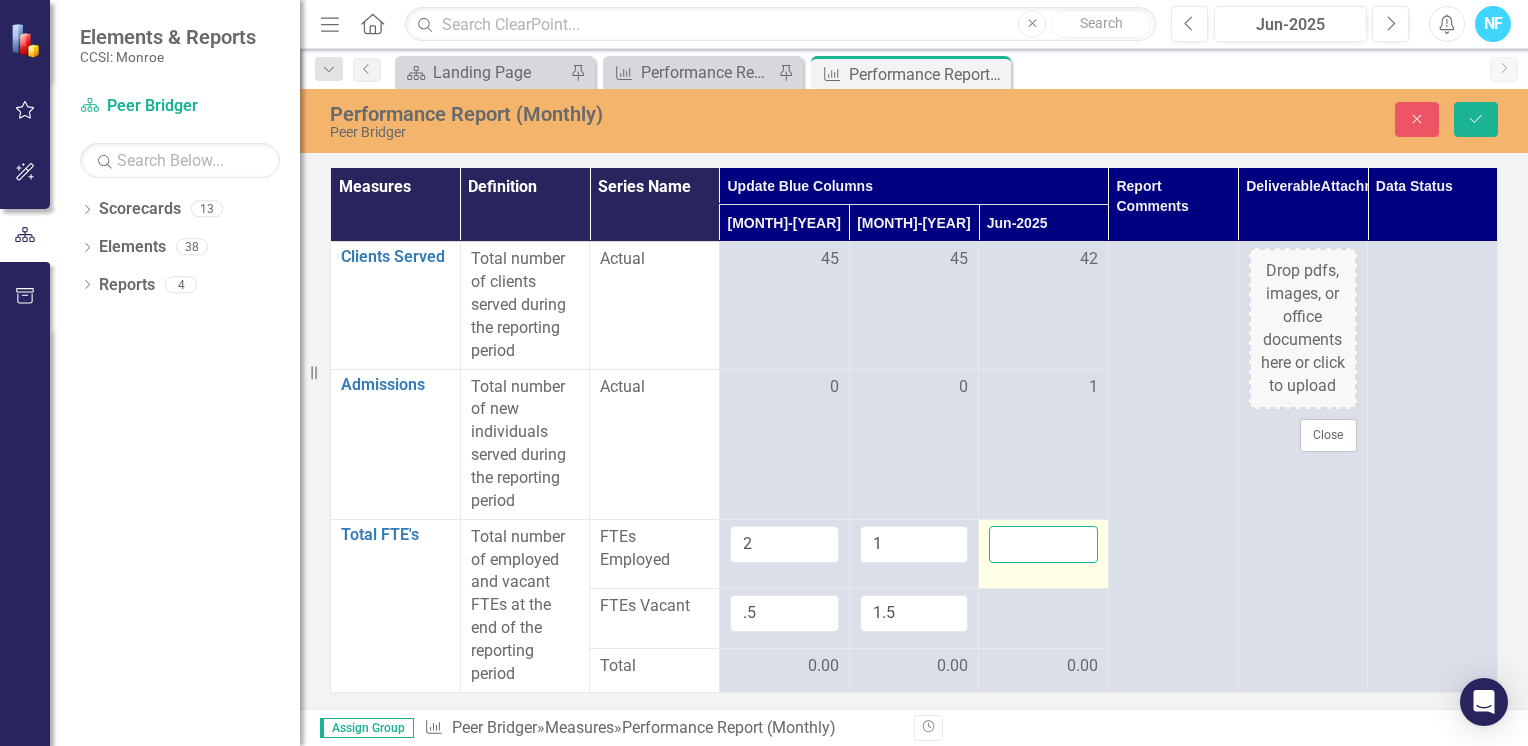 click at bounding box center [1043, 544] 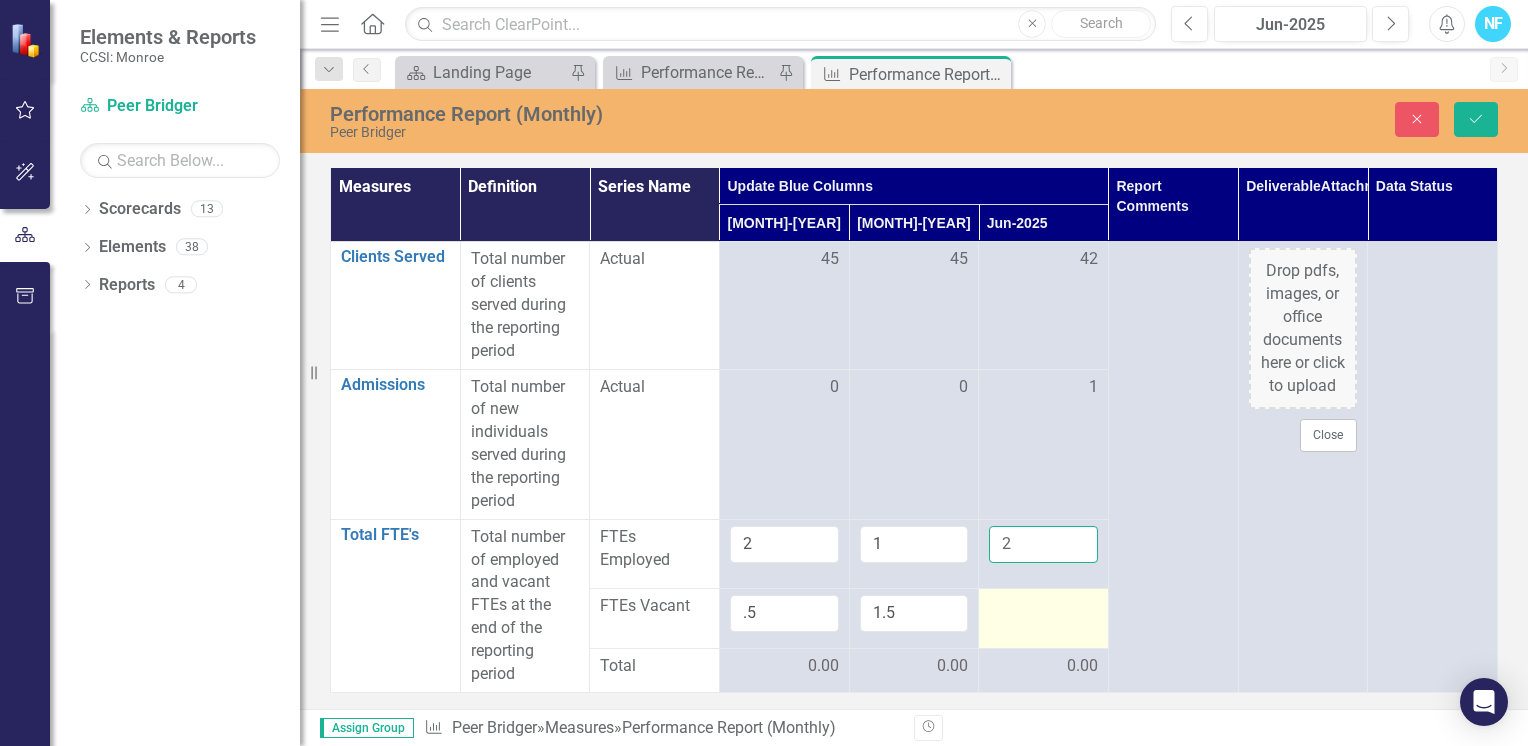 type on "2" 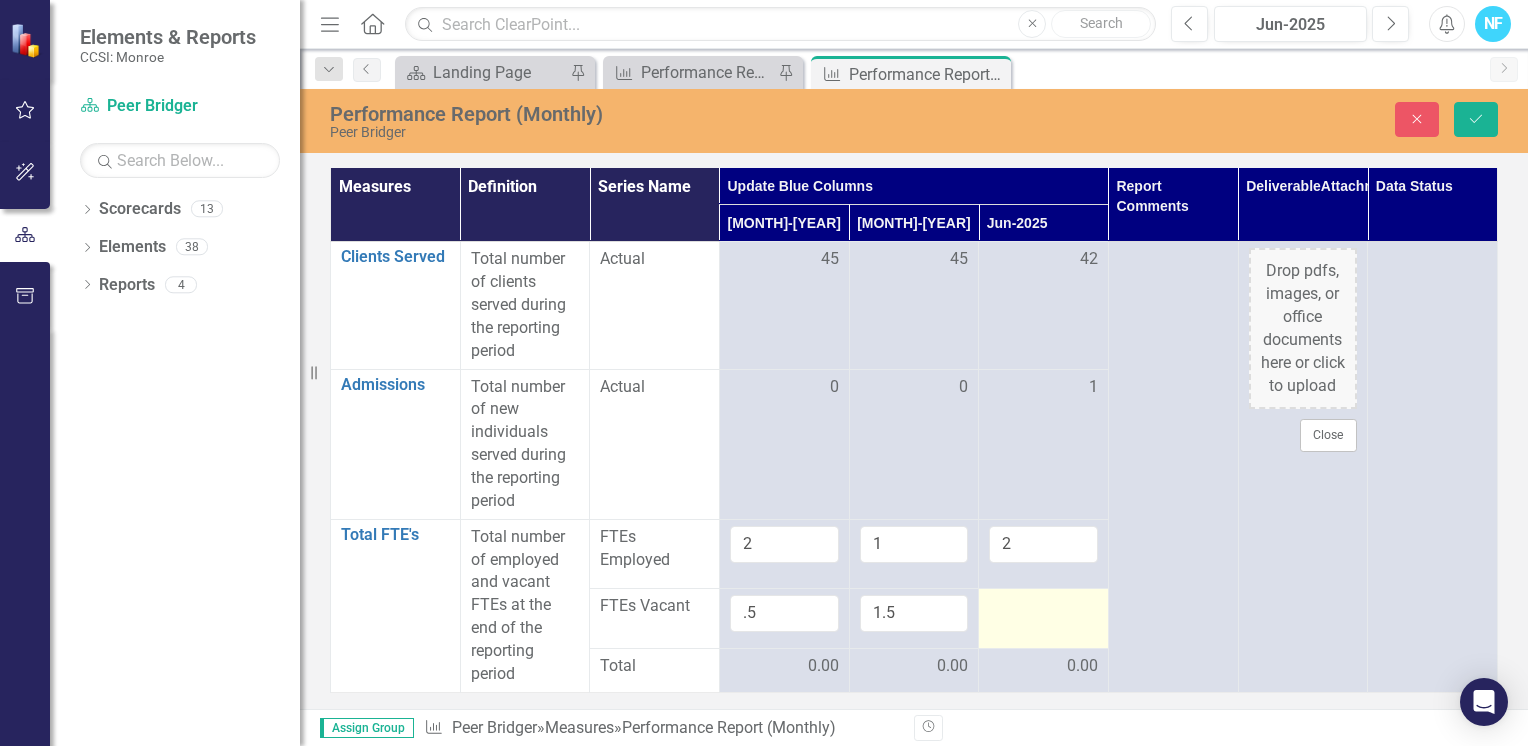click at bounding box center [1044, 618] 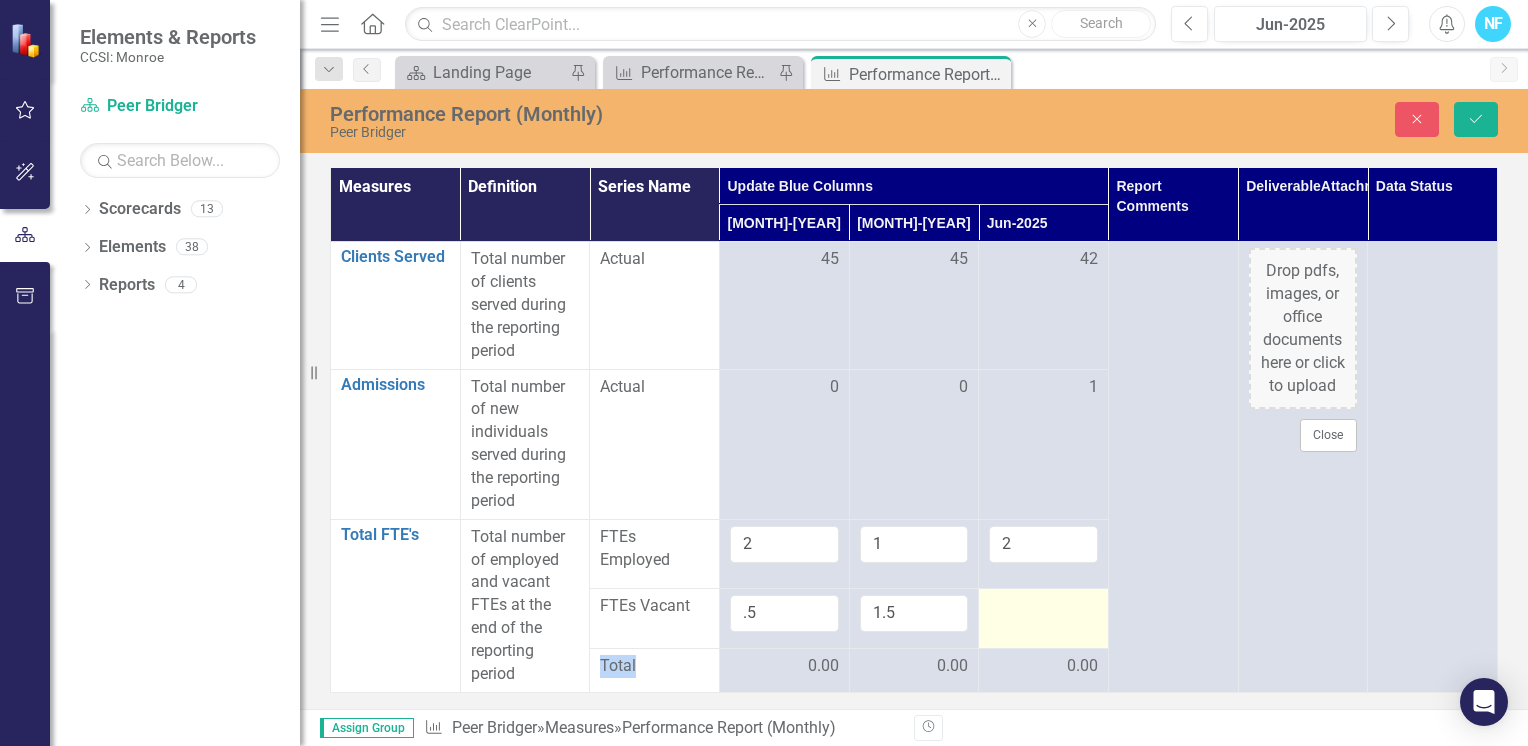 click at bounding box center [1044, 618] 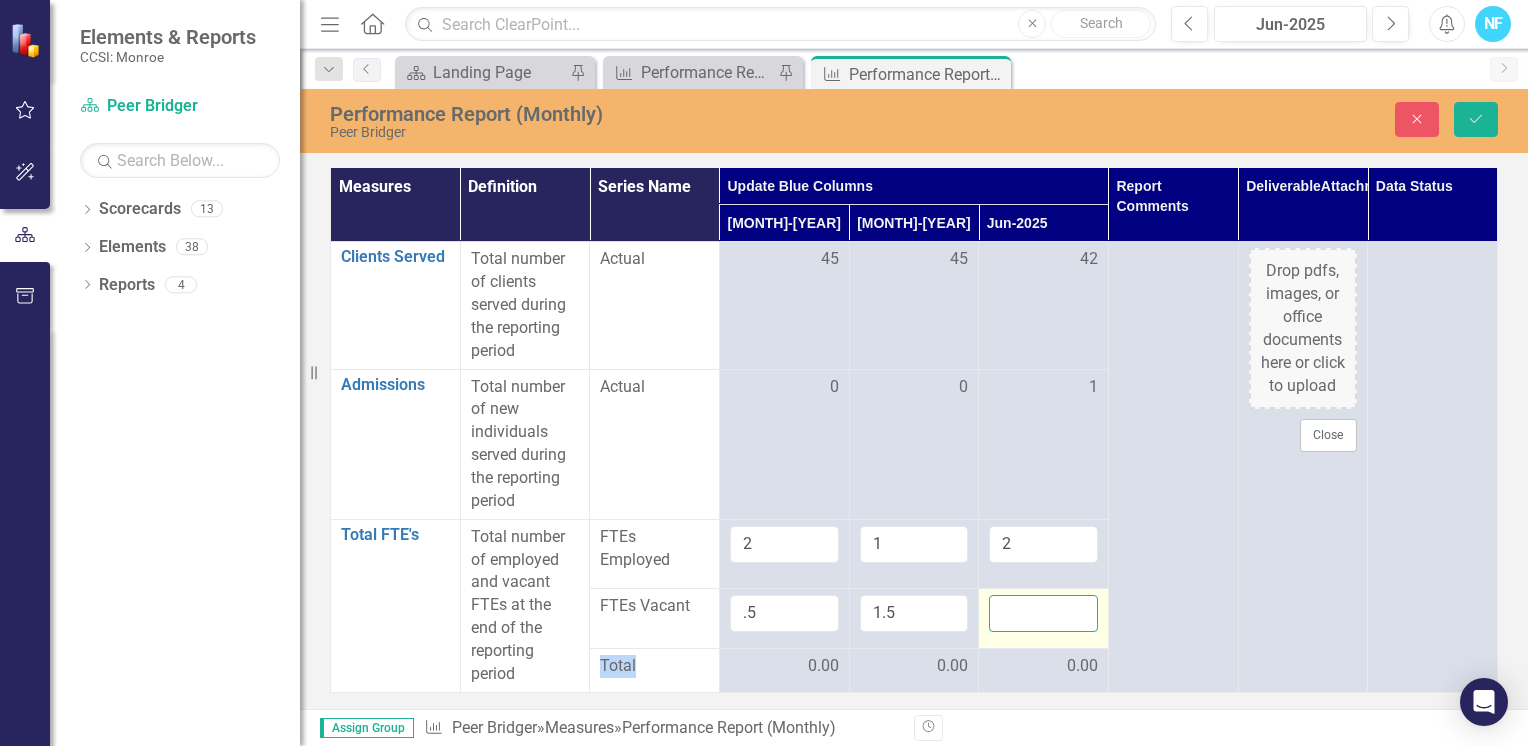 drag, startPoint x: 1033, startPoint y: 624, endPoint x: 1023, endPoint y: 612, distance: 15.6205 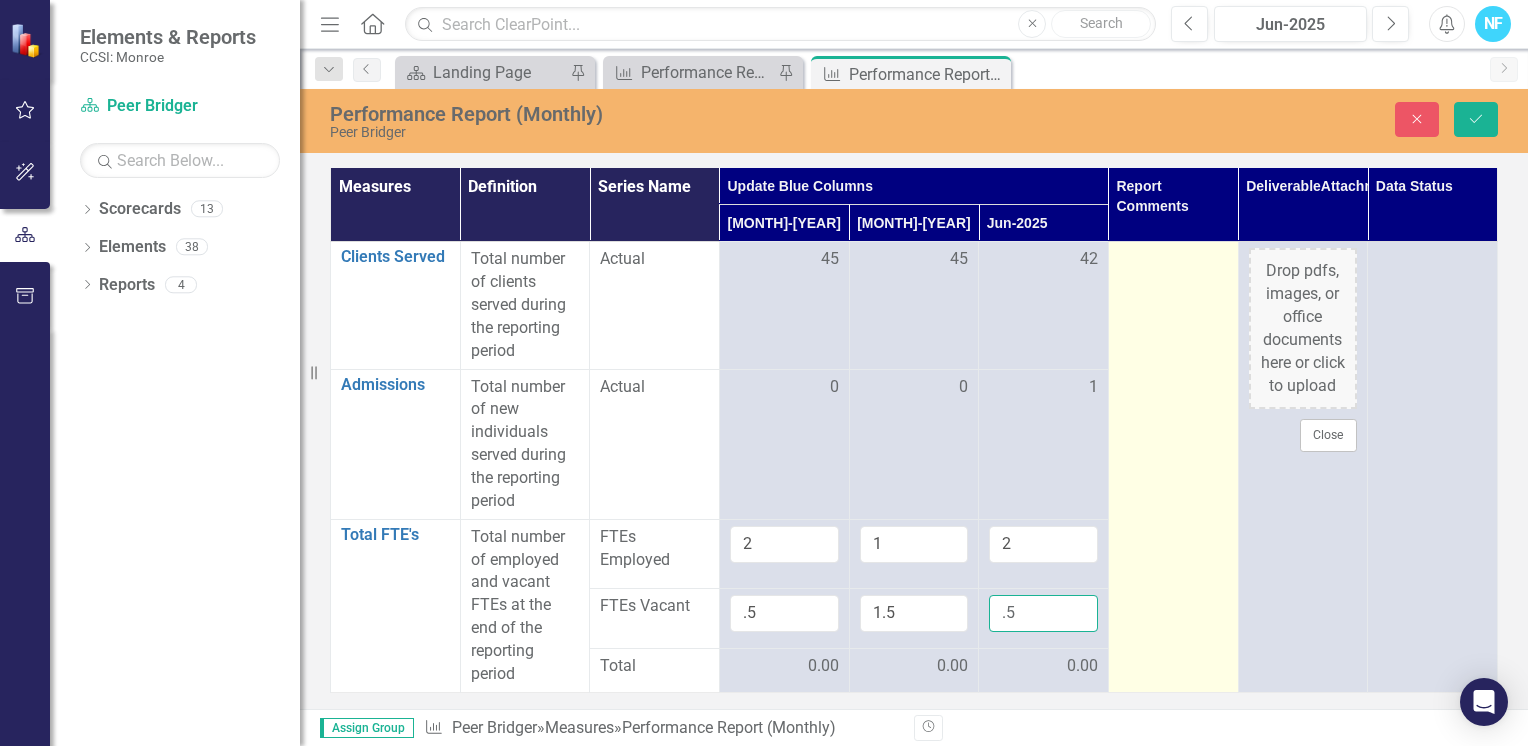 type on ".5" 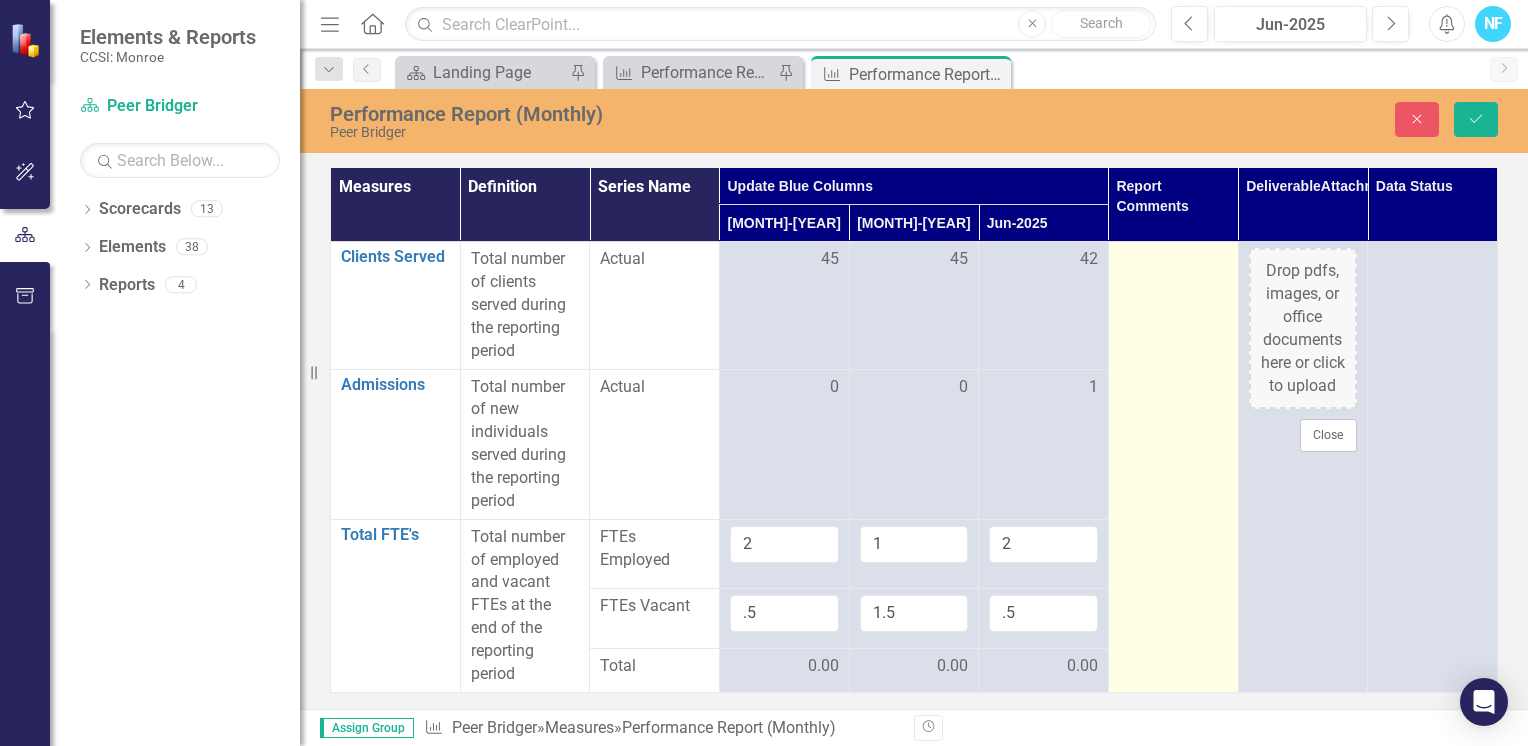 click at bounding box center (1173, 467) 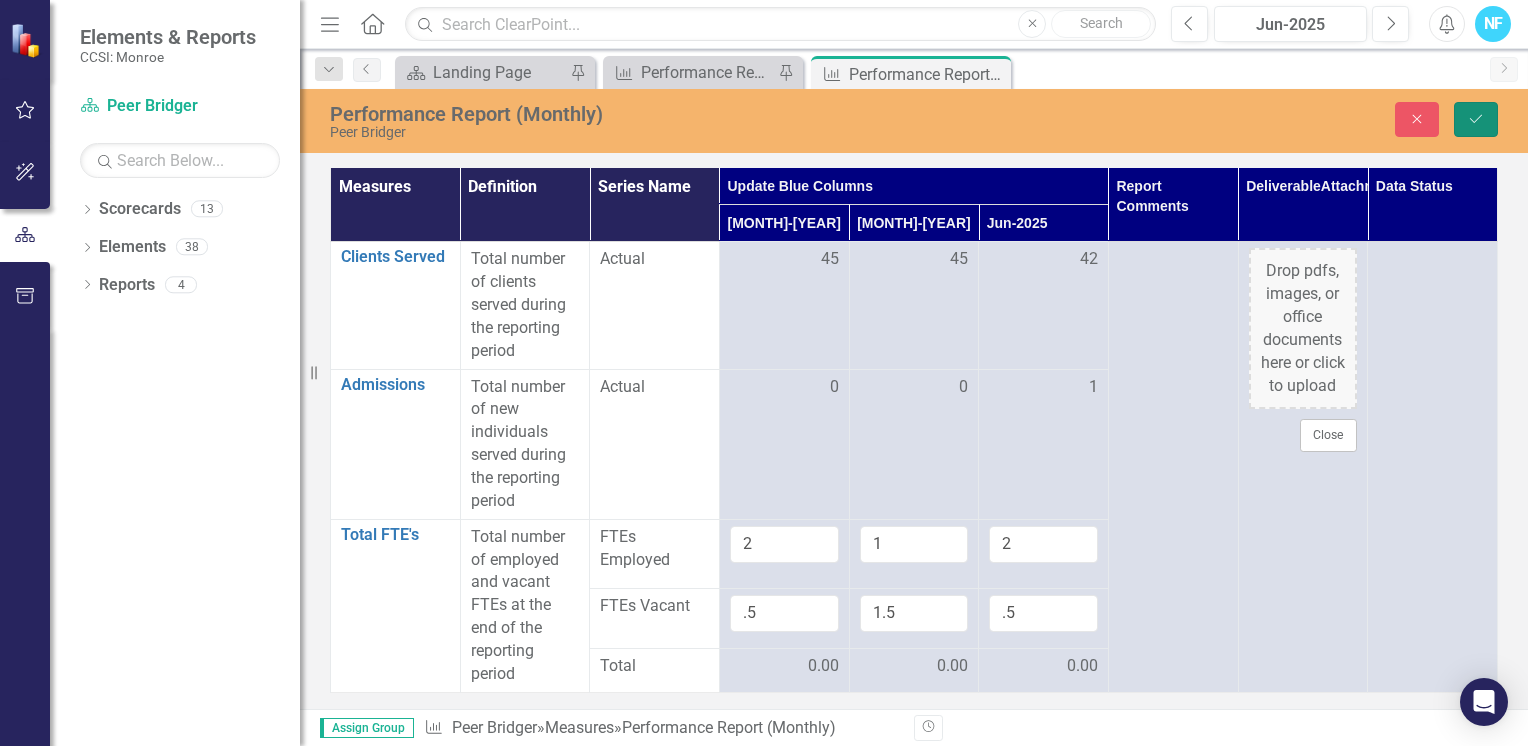 click on "Save" at bounding box center [1476, 119] 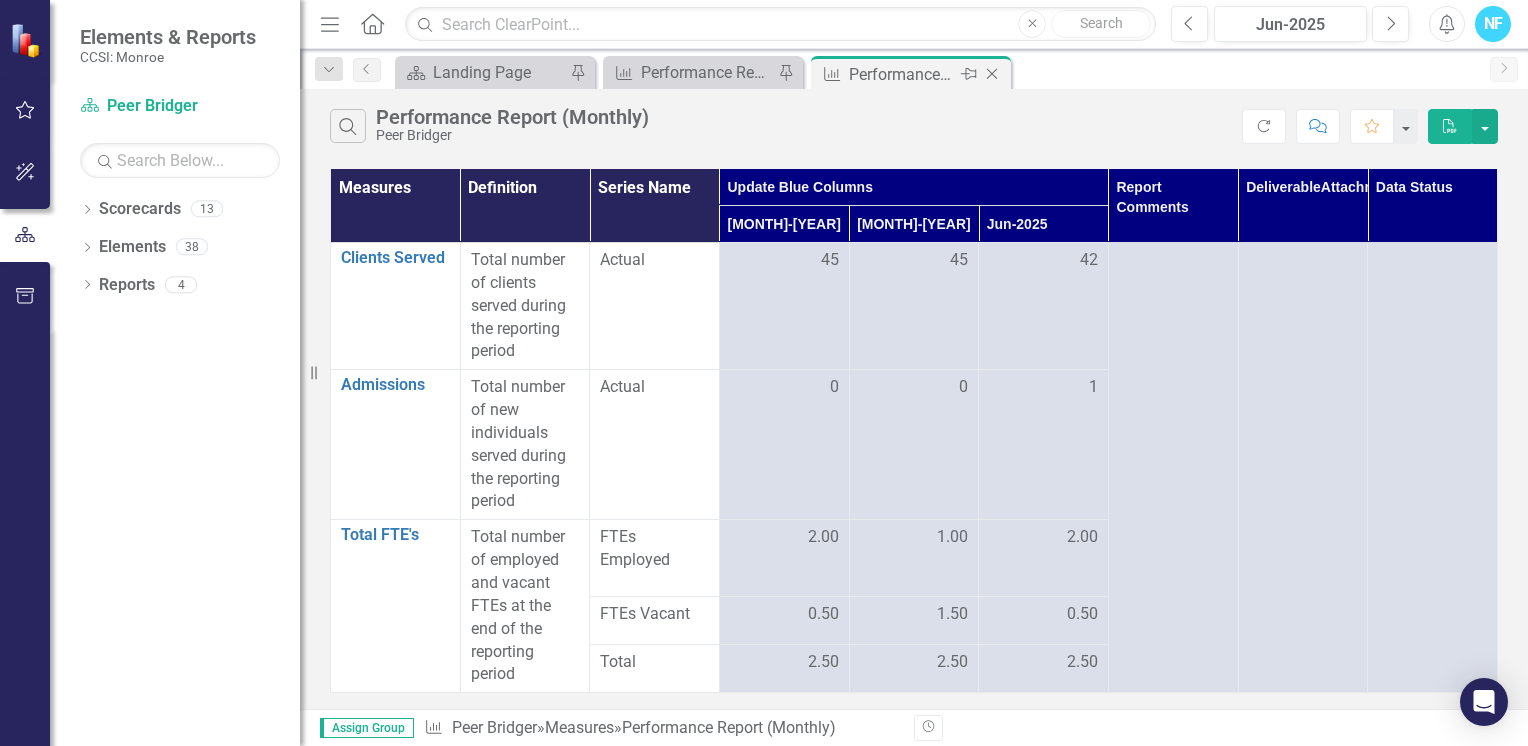 click on "Close" at bounding box center [992, 74] 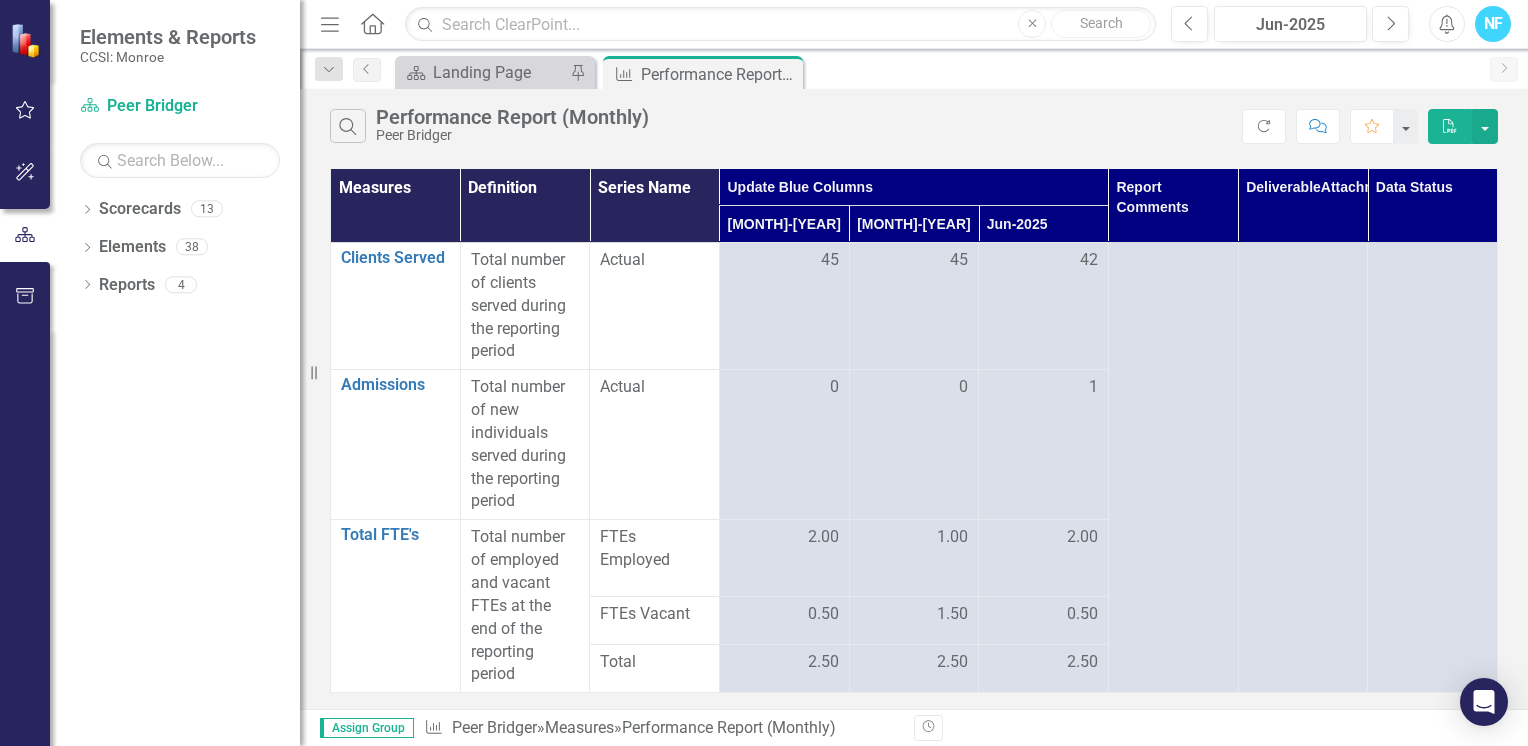click at bounding box center (0, 0) 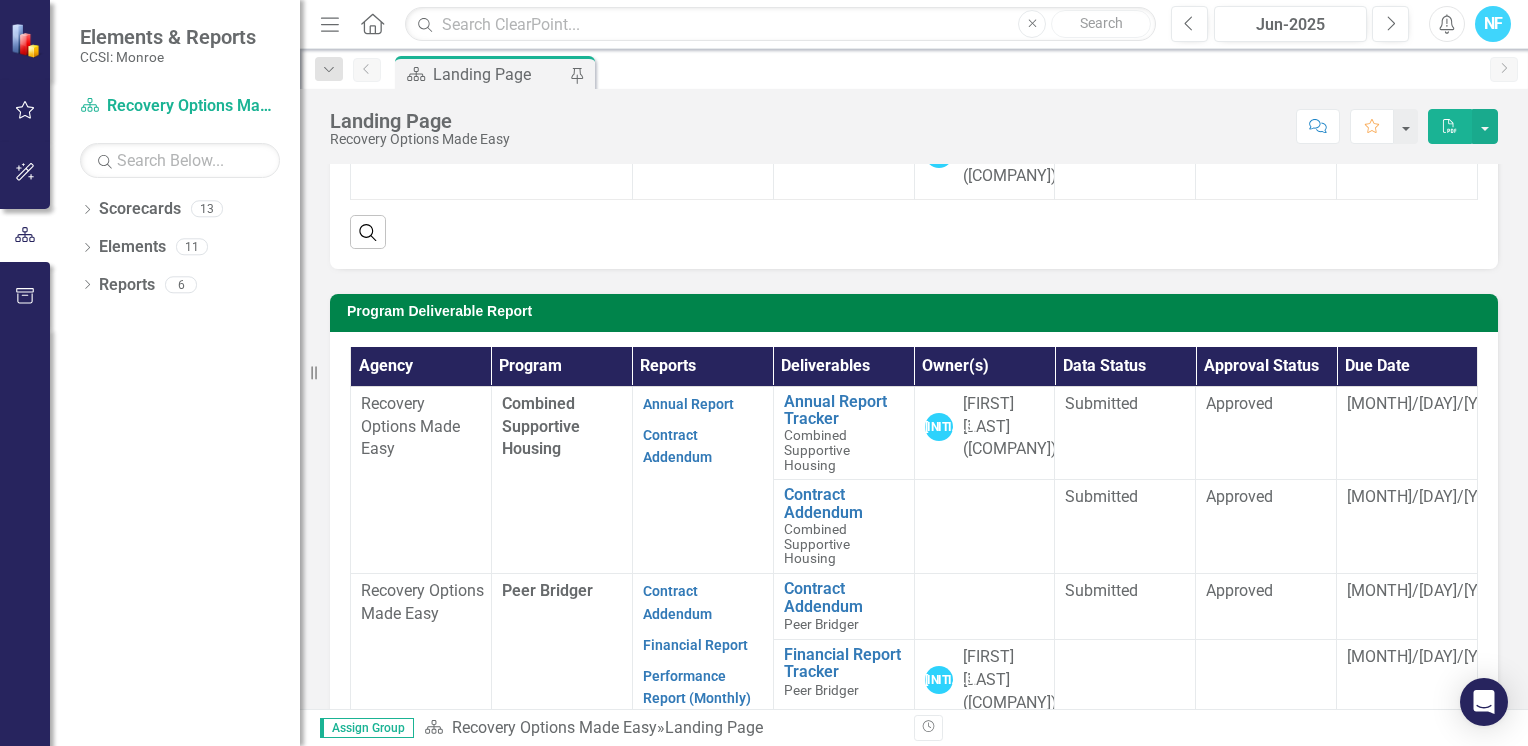 scroll, scrollTop: 800, scrollLeft: 0, axis: vertical 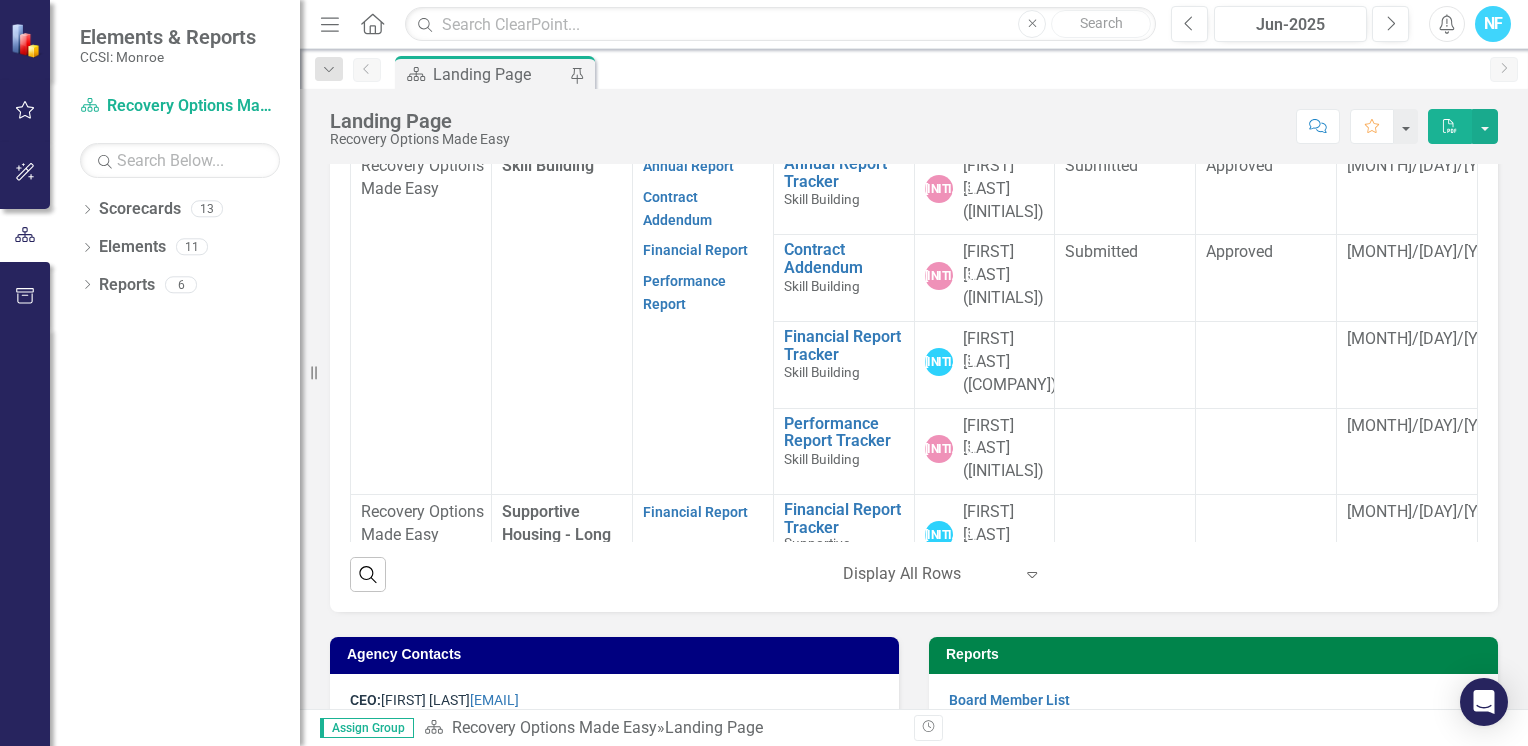 click at bounding box center (1125, 105) 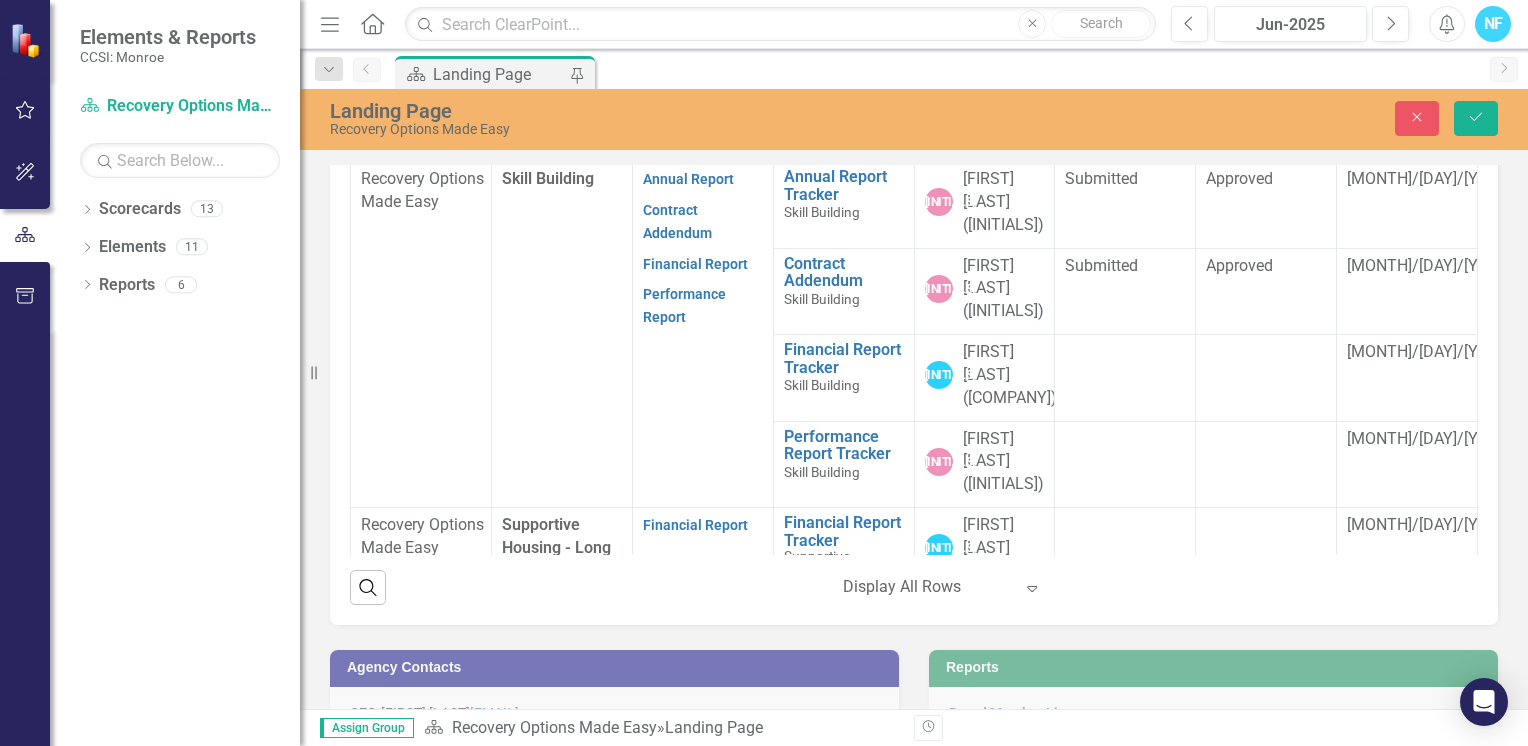 click on "Not Defined" at bounding box center (1114, 99) 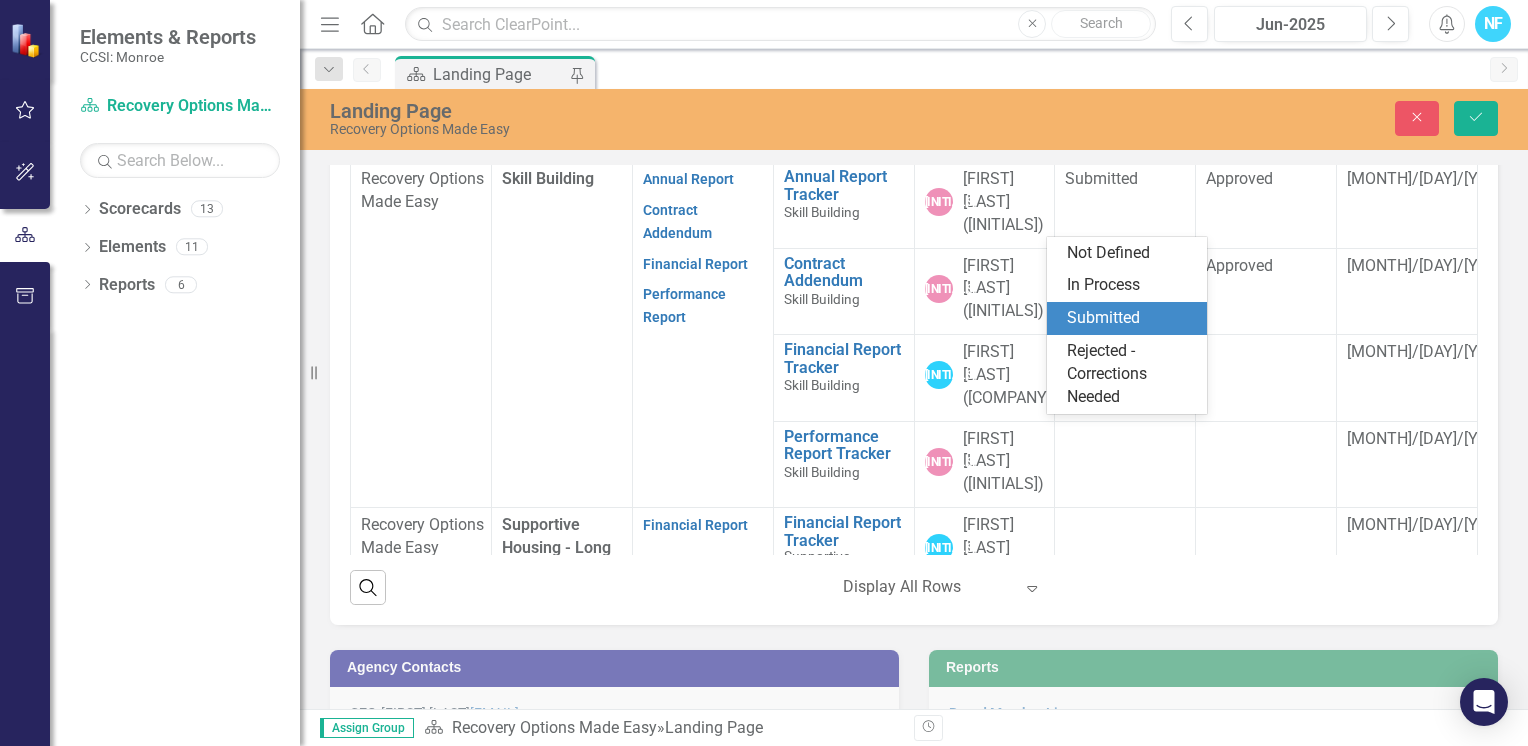 click on "Submitted" at bounding box center (1131, 318) 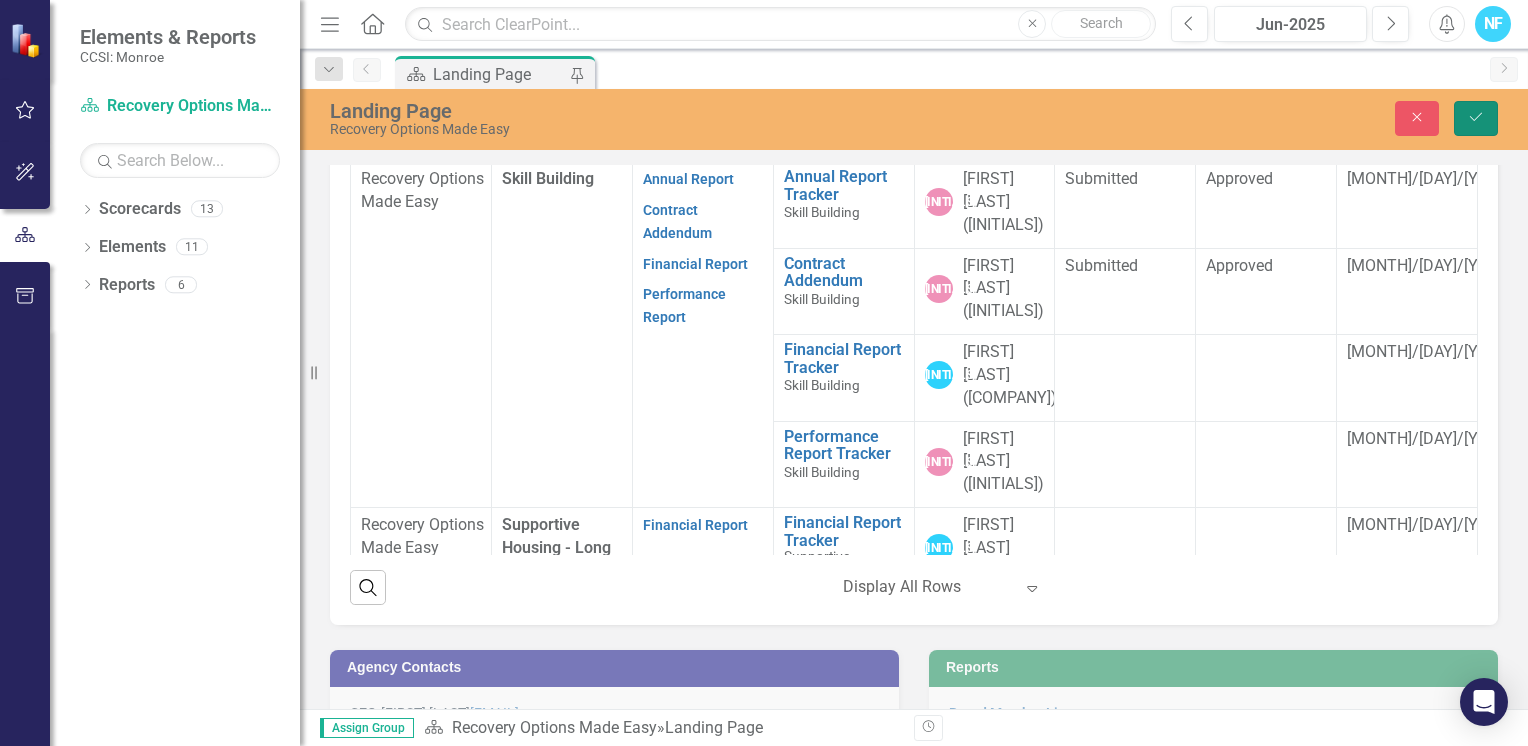 click on "Save" at bounding box center (1476, 118) 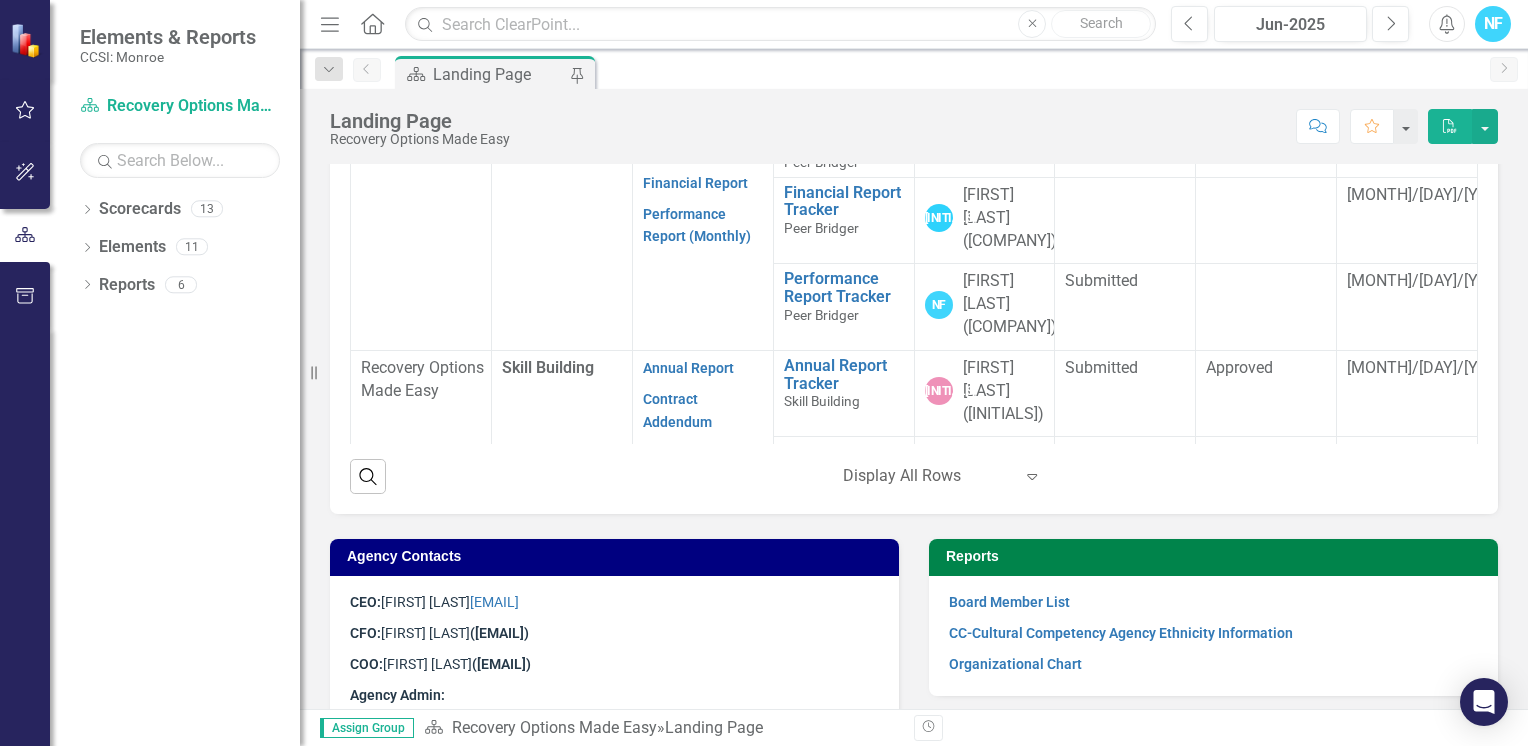 scroll, scrollTop: 900, scrollLeft: 0, axis: vertical 